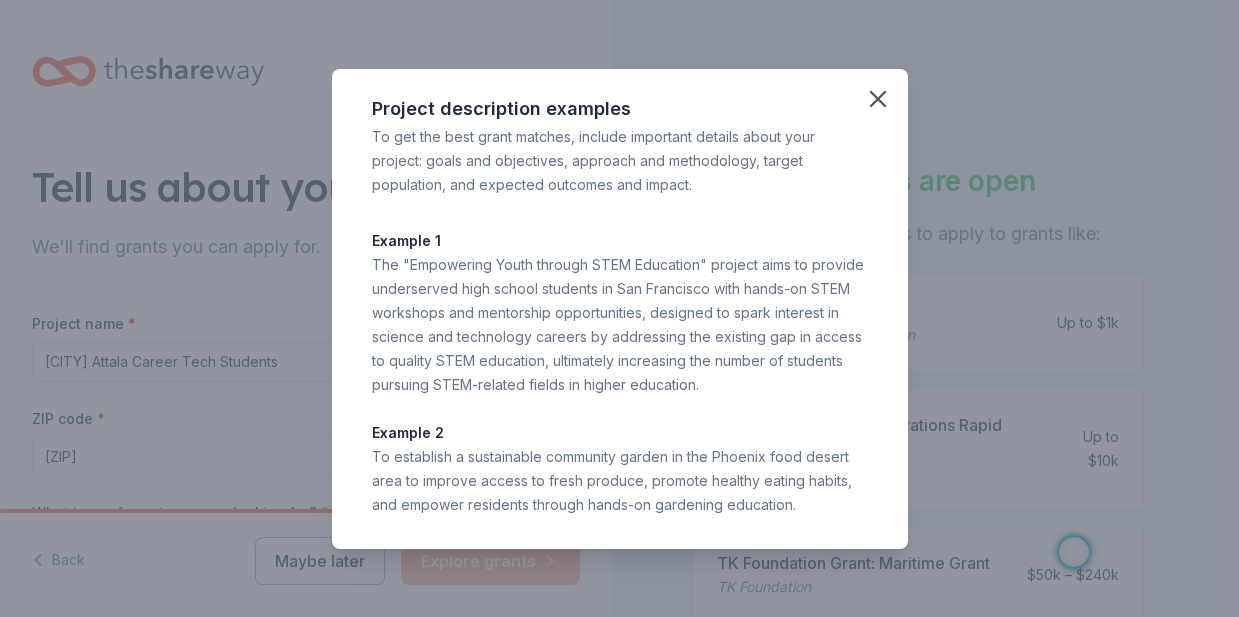 scroll, scrollTop: 0, scrollLeft: 0, axis: both 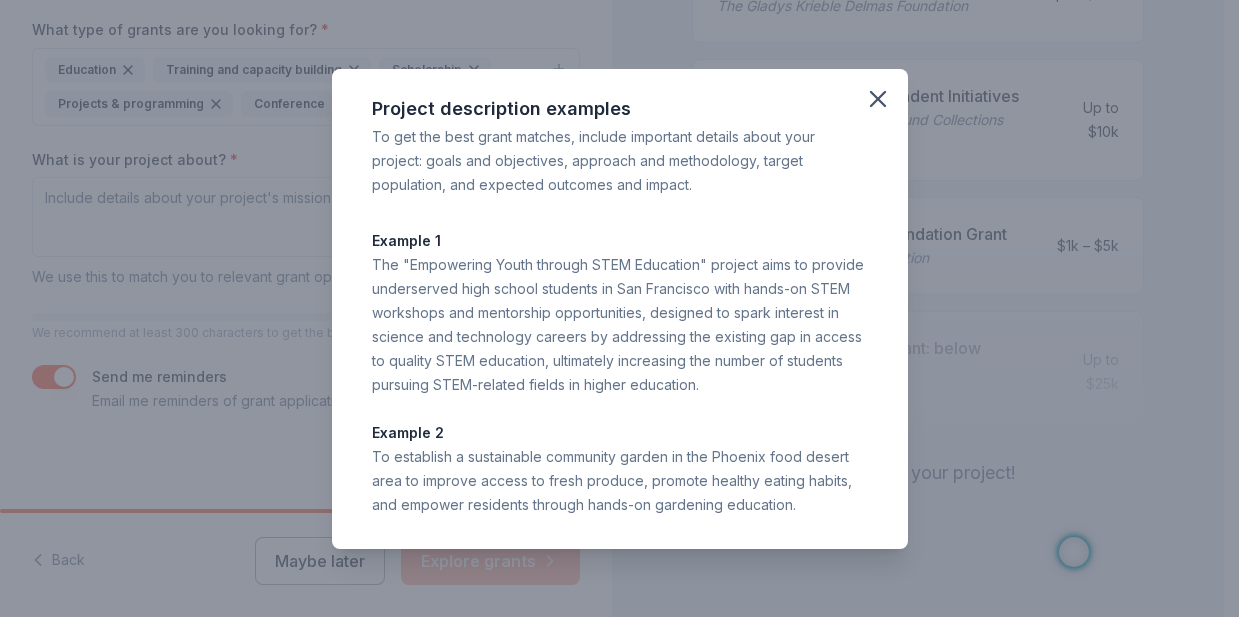 click on "Example 1" at bounding box center (620, 241) 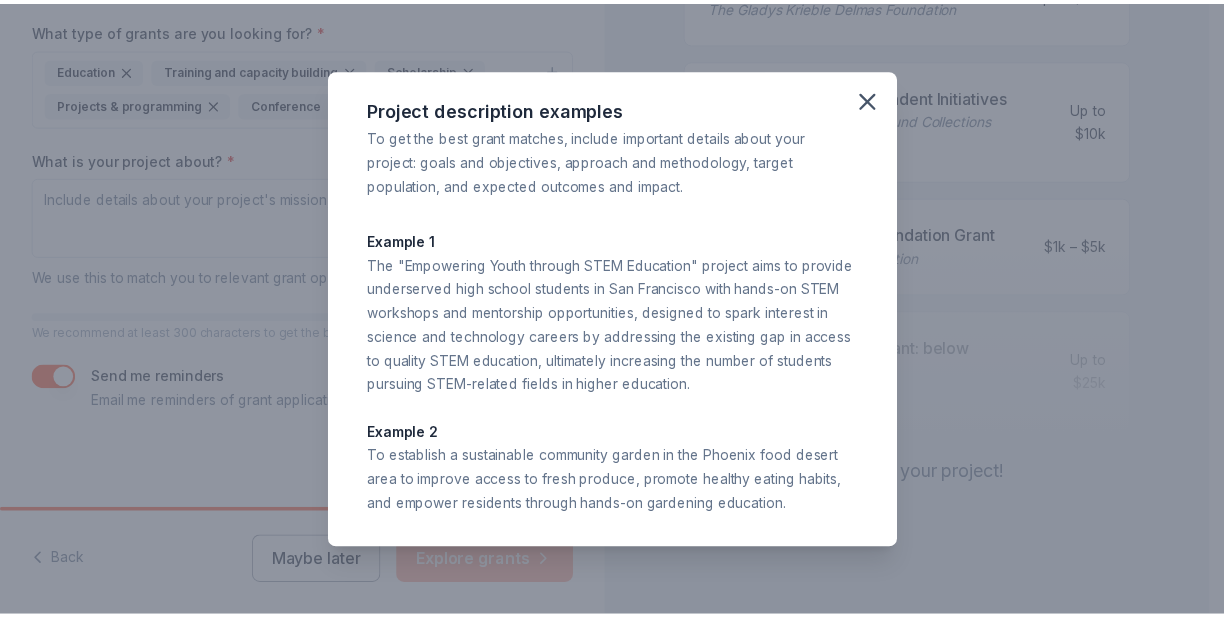 scroll, scrollTop: 0, scrollLeft: 0, axis: both 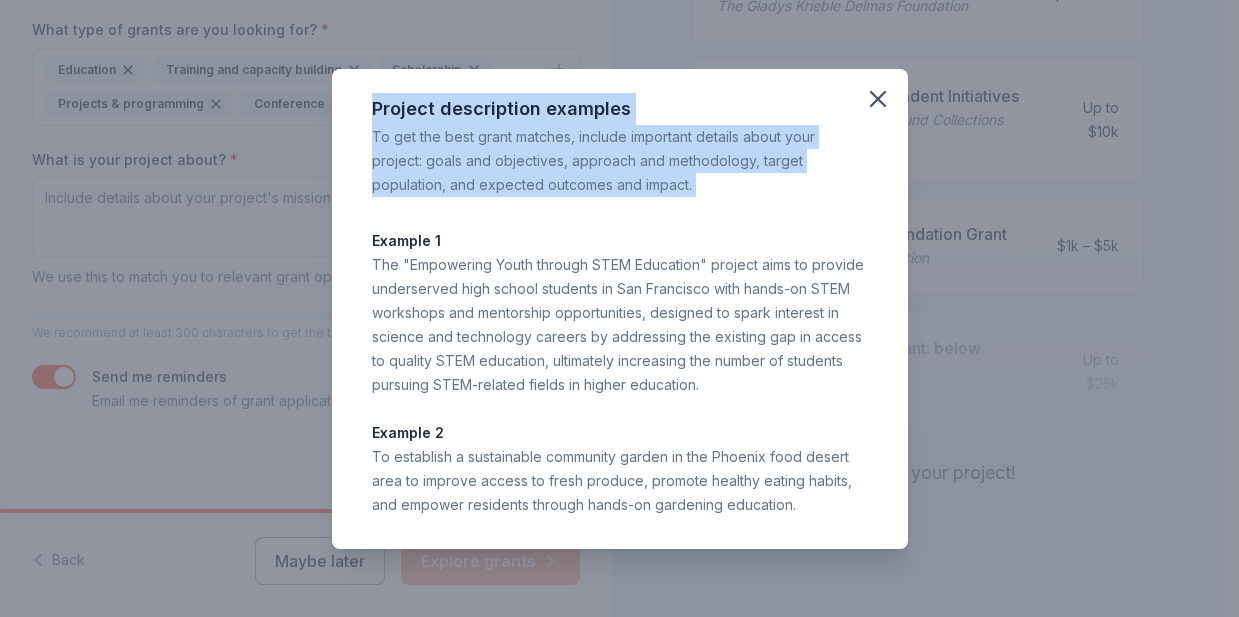 drag, startPoint x: 307, startPoint y: 92, endPoint x: 697, endPoint y: 213, distance: 408.33932 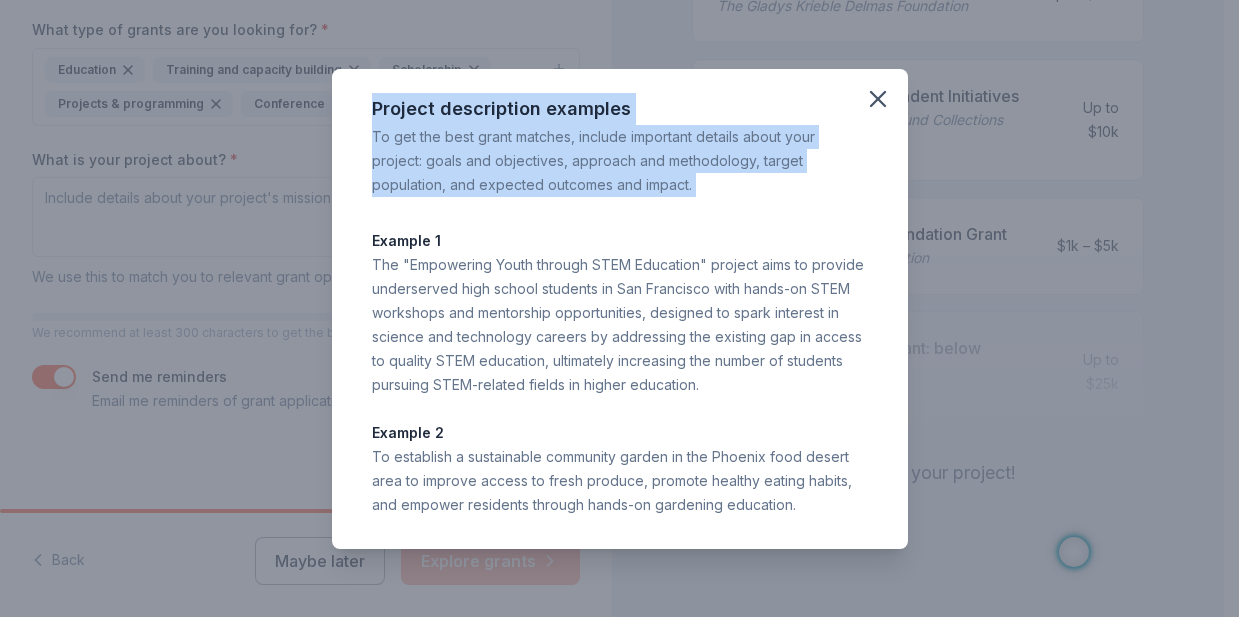 copy on "Project description examples To get the best grant matches, include important details about your project: goals and objectives, approach and methodology, target population, and expected outcomes and impact." 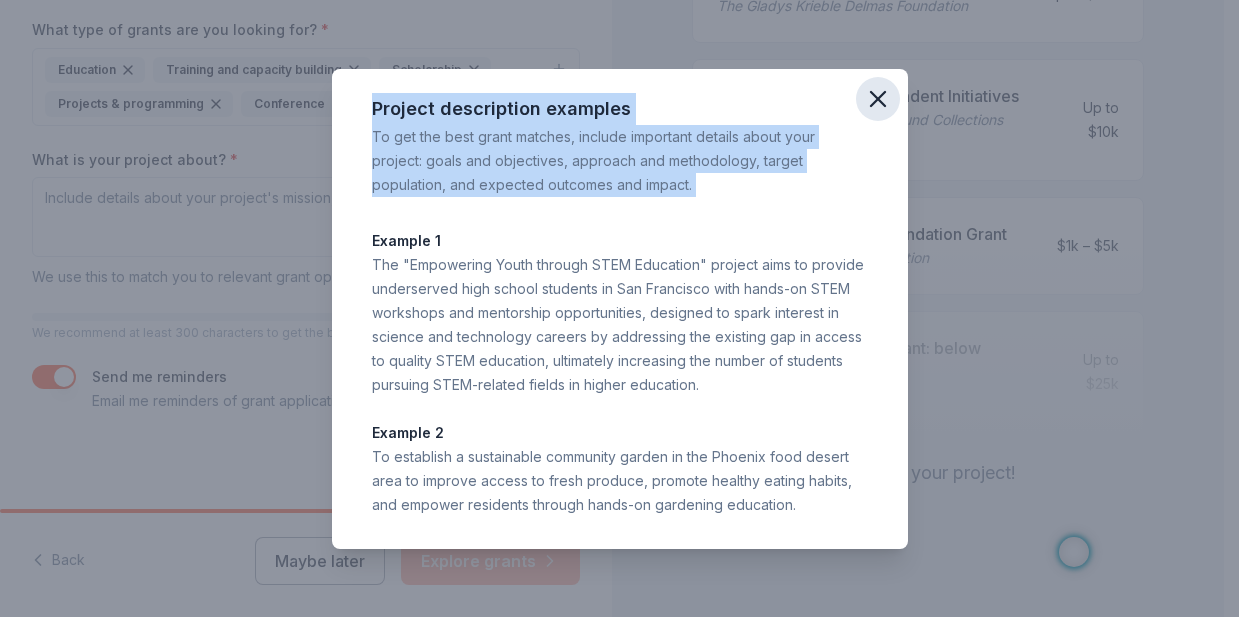click 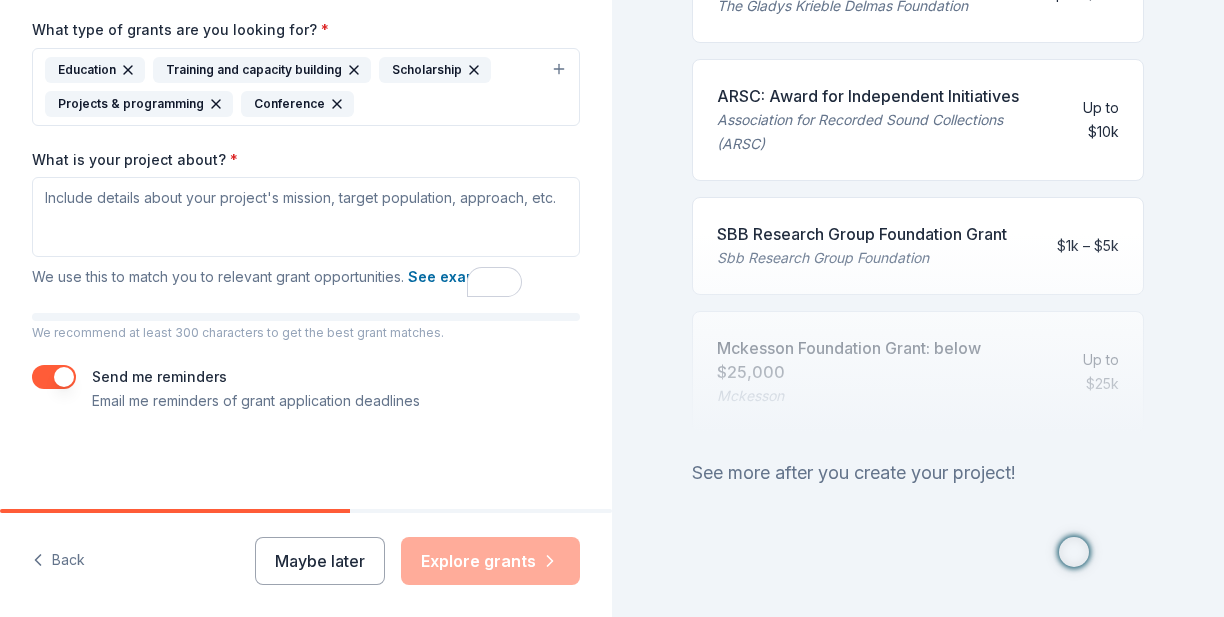 scroll, scrollTop: 0, scrollLeft: 0, axis: both 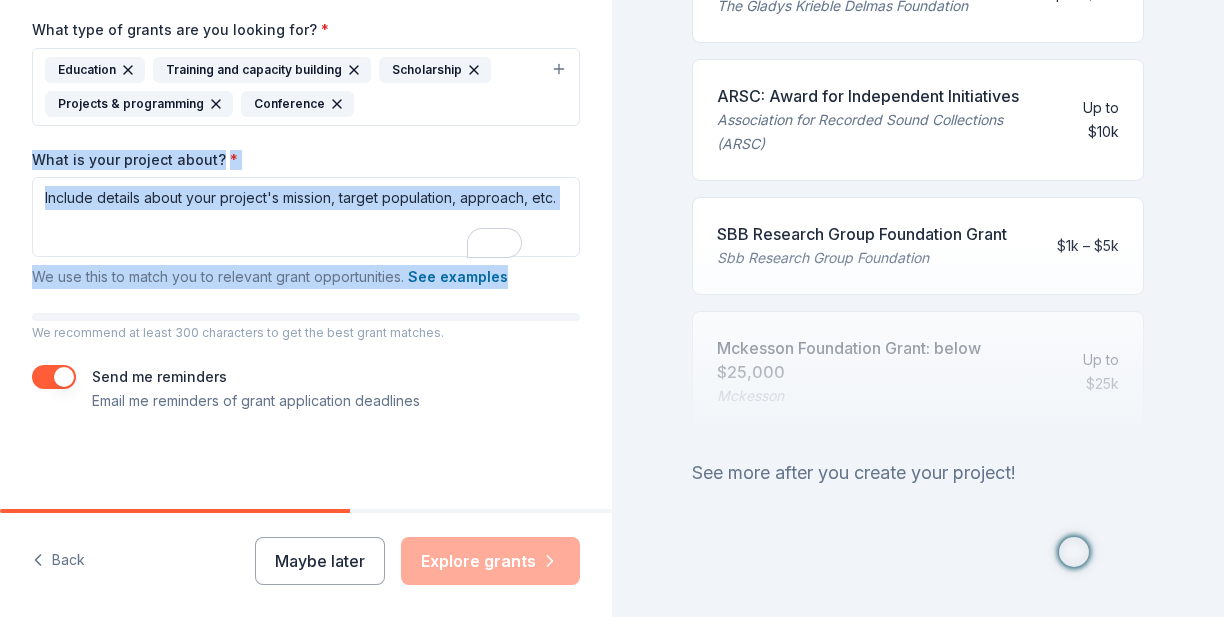drag, startPoint x: 45, startPoint y: 161, endPoint x: 293, endPoint y: 358, distance: 316.7223 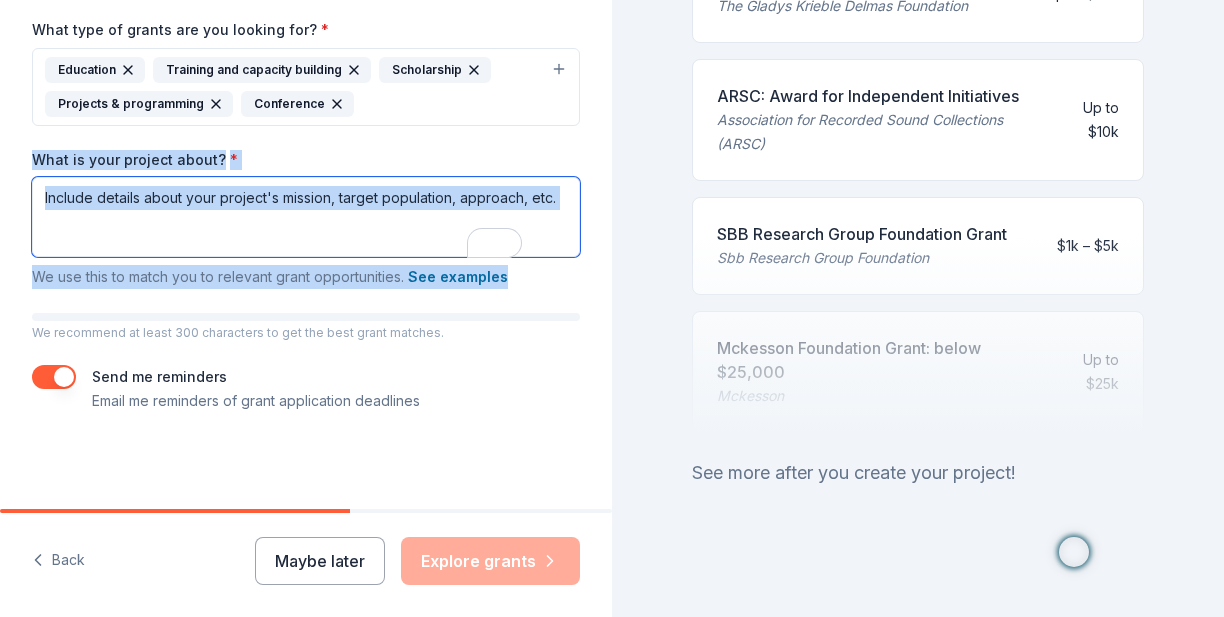 copy on "What is your project about? * We use this to match you to relevant grant opportunities.   See examples" 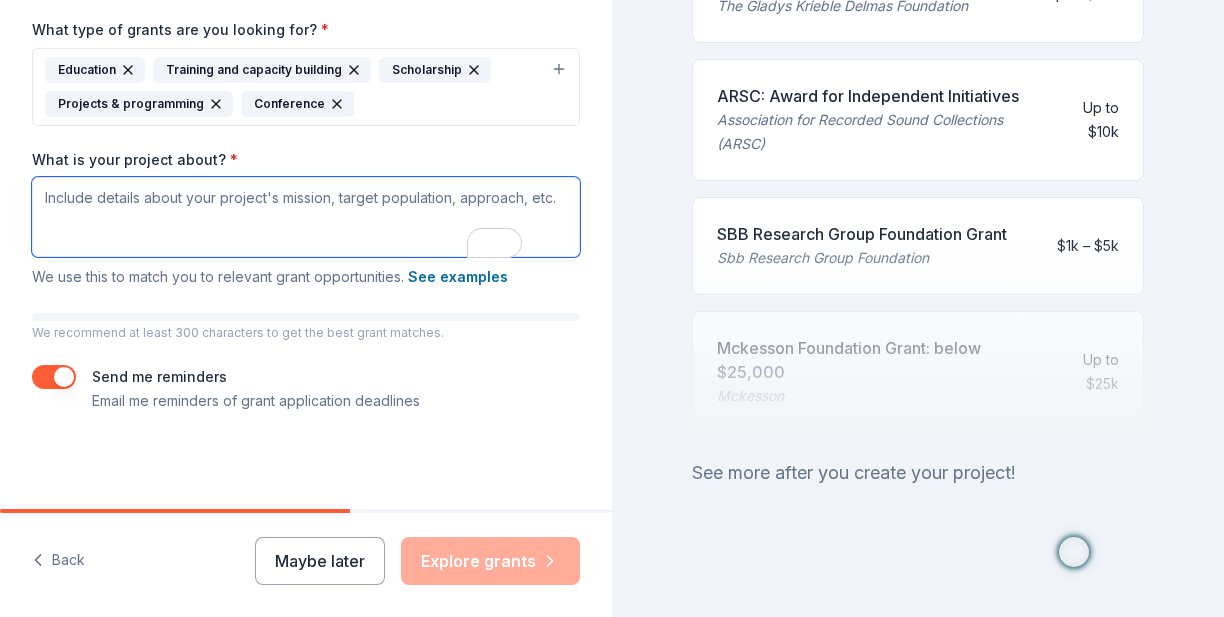 click on "What is your project about? *" at bounding box center [306, 217] 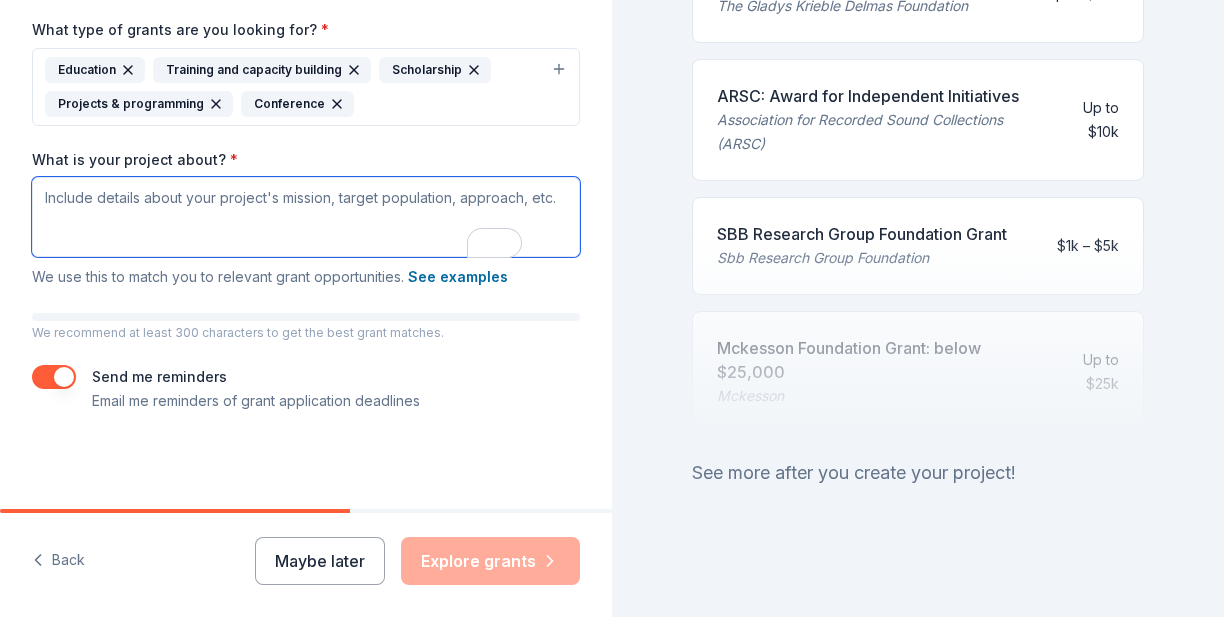 scroll, scrollTop: 0, scrollLeft: 0, axis: both 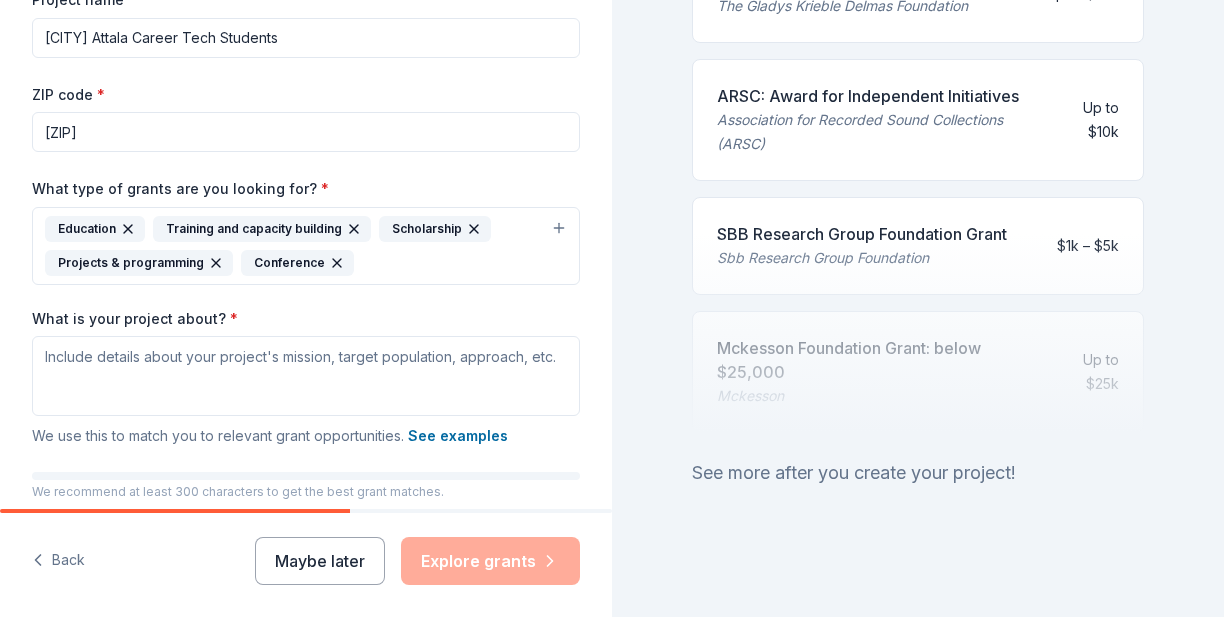 click on "Kosciusko Attala Career Tech Students" at bounding box center [306, 38] 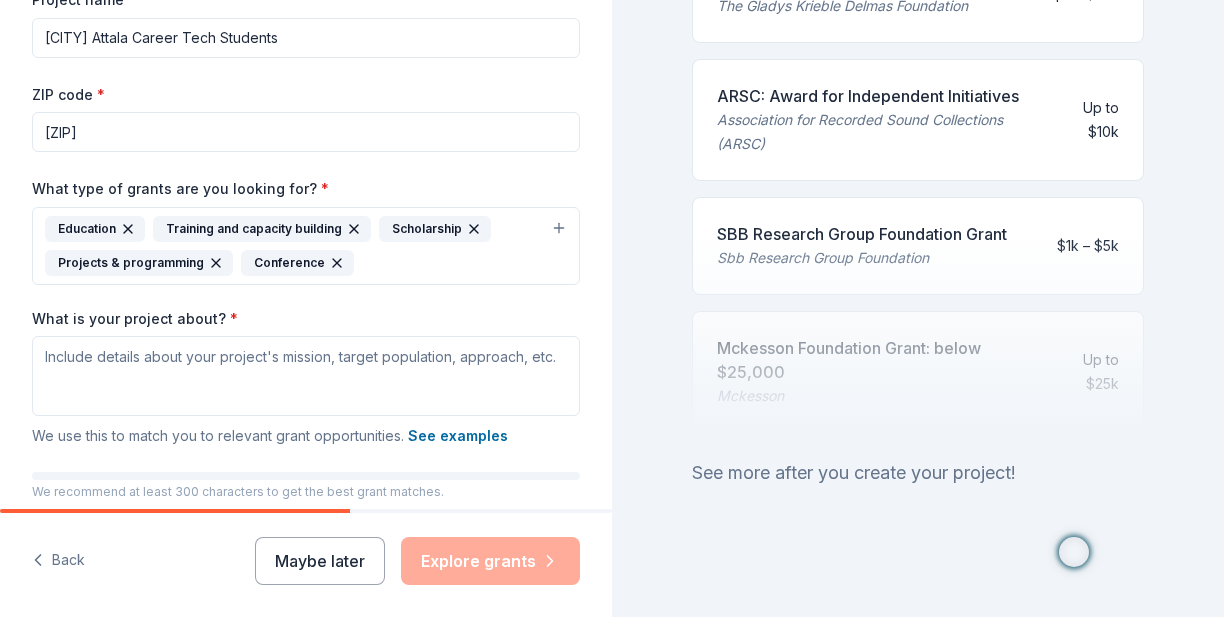 paste on "Project Title: Advancing Student Success through Multimedia Education" 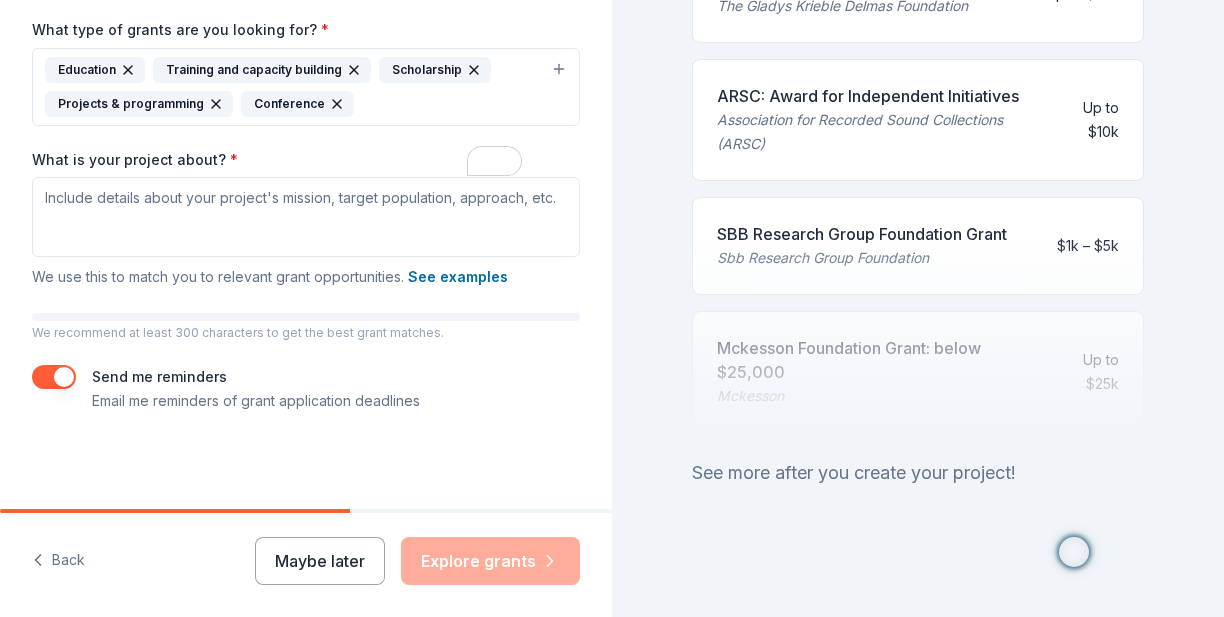 type on "Project Title: Advancing Student Success through Multimedia Education" 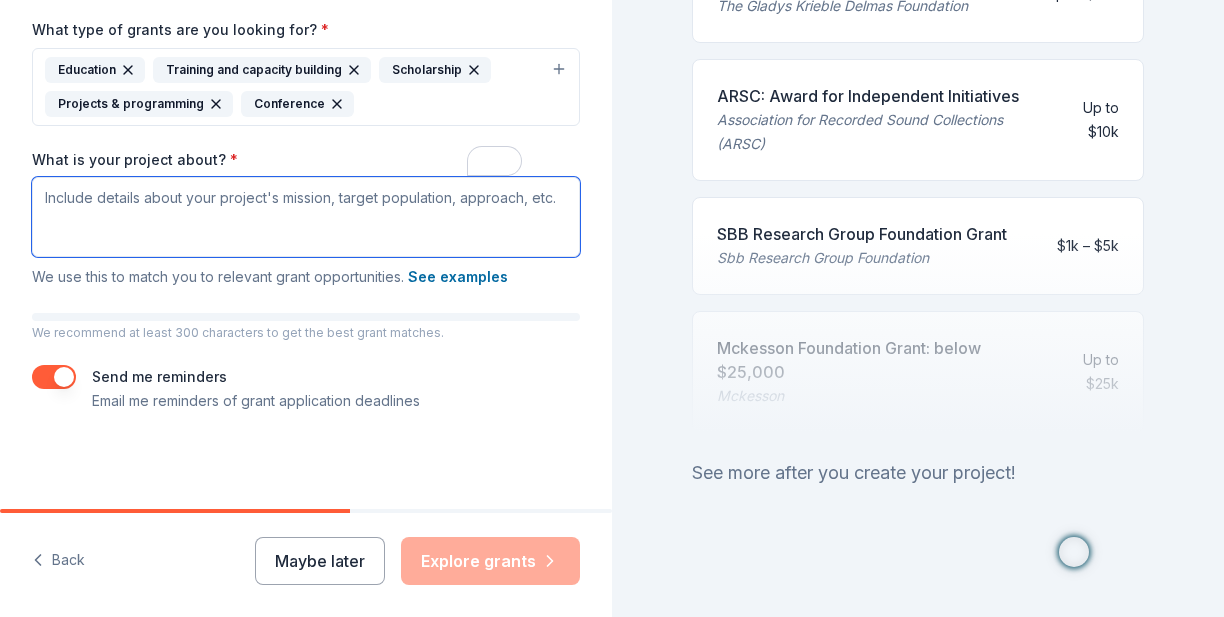 click on "What is your project about? *" at bounding box center [306, 217] 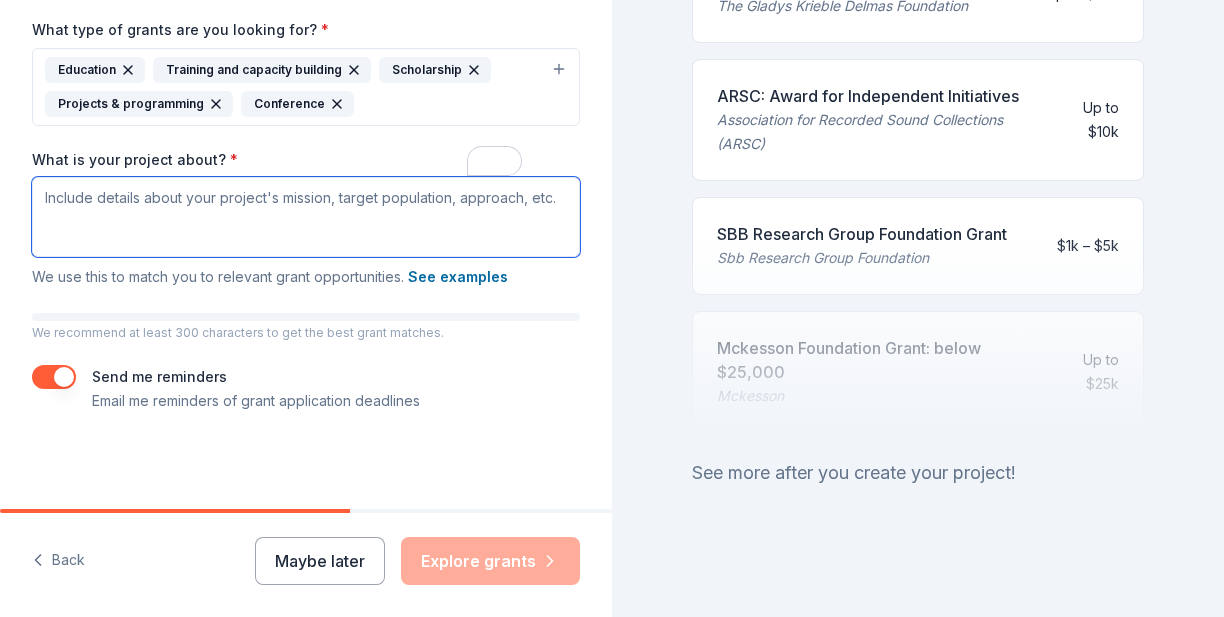 paste on "The Advancing Student Success through Multimedia Education project aims to expand hands-on learning opportunities for students enrolled in the Multimedia program at the Kosciusko Attala Career Tech Center. This initiative is designed to equip students with industry-relevant skills in digital media production, including video editing, graphic design, photography, animation, and content development for web and social platforms.
Through access to updated technology, software, and professional mentorship, students will gain real-world experience that supports both academic achievement and career readiness. The project also focuses on building soft skills such as communication, collaboration, leadership, and digital citizenship—preparing students for pathways in media, marketing, broadcasting, and technology-related fields.
By bridging the gap between classroom learning and workforce expectations, this program strengthens the pipeline from high school to higher education and employment in Mississippi's growin..." 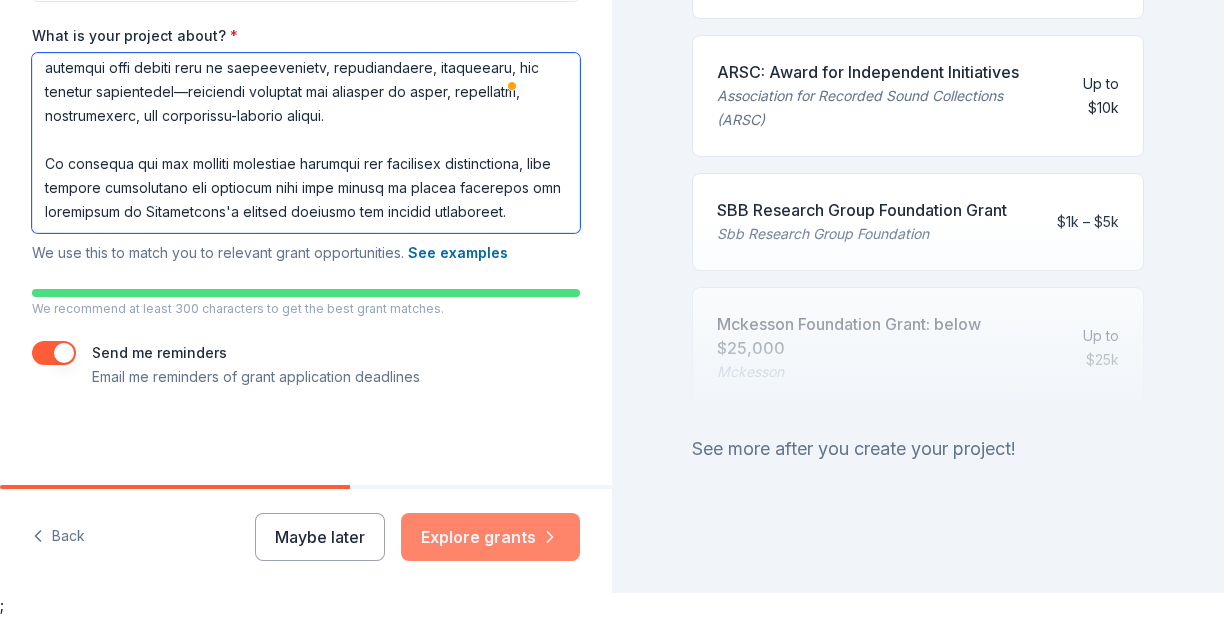 type on "The Advancing Student Success through Multimedia Education project aims to expand hands-on learning opportunities for students enrolled in the Multimedia program at the Kosciusko Attala Career Tech Center. This initiative is designed to equip students with industry-relevant skills in digital media production, including video editing, graphic design, photography, animation, and content development for web and social platforms.
Through access to updated technology, software, and professional mentorship, students will gain real-world experience that supports both academic achievement and career readiness. The project also focuses on building soft skills such as communication, collaboration, leadership, and digital citizenship—preparing students for pathways in media, marketing, broadcasting, and technology-related fields.
By bridging the gap between classroom learning and workforce expectations, this program strengthens the pipeline from high school to higher education and employment in Mississippi's growin..." 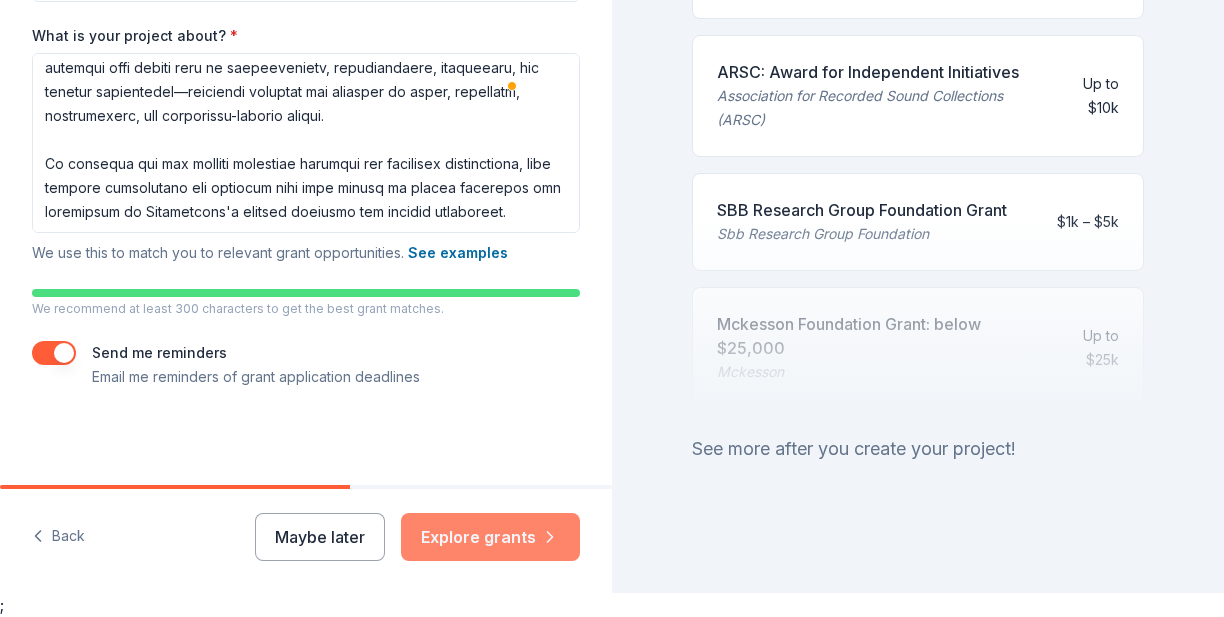 click on "Explore grants" at bounding box center (490, 537) 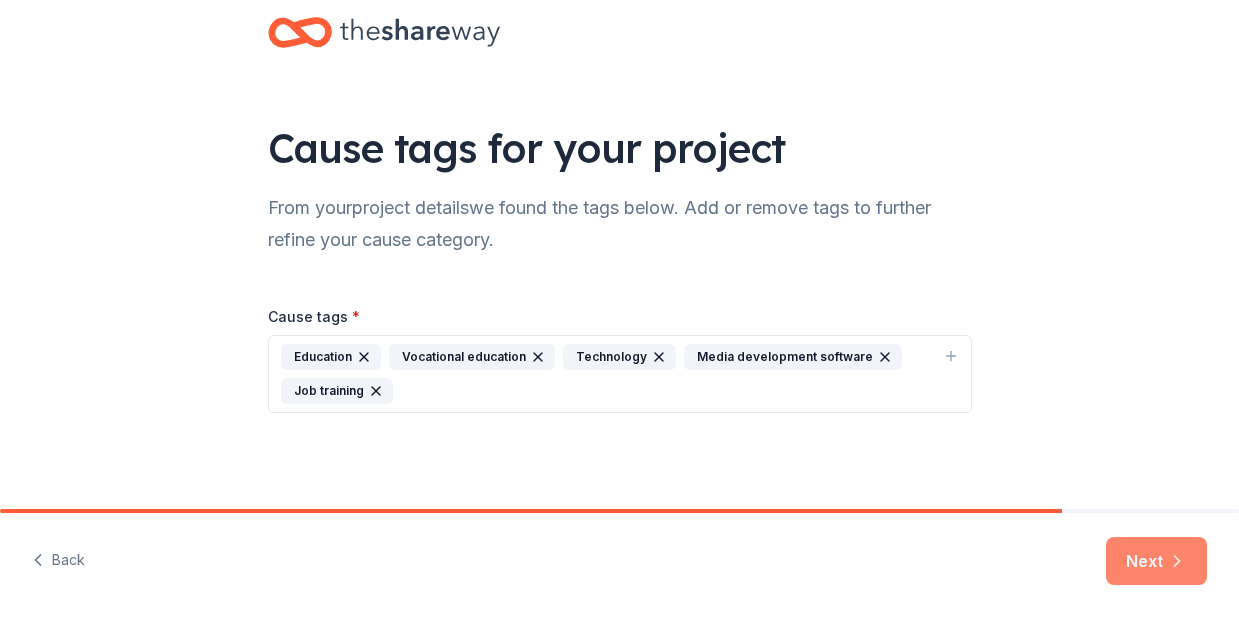click on "Next" at bounding box center [1156, 561] 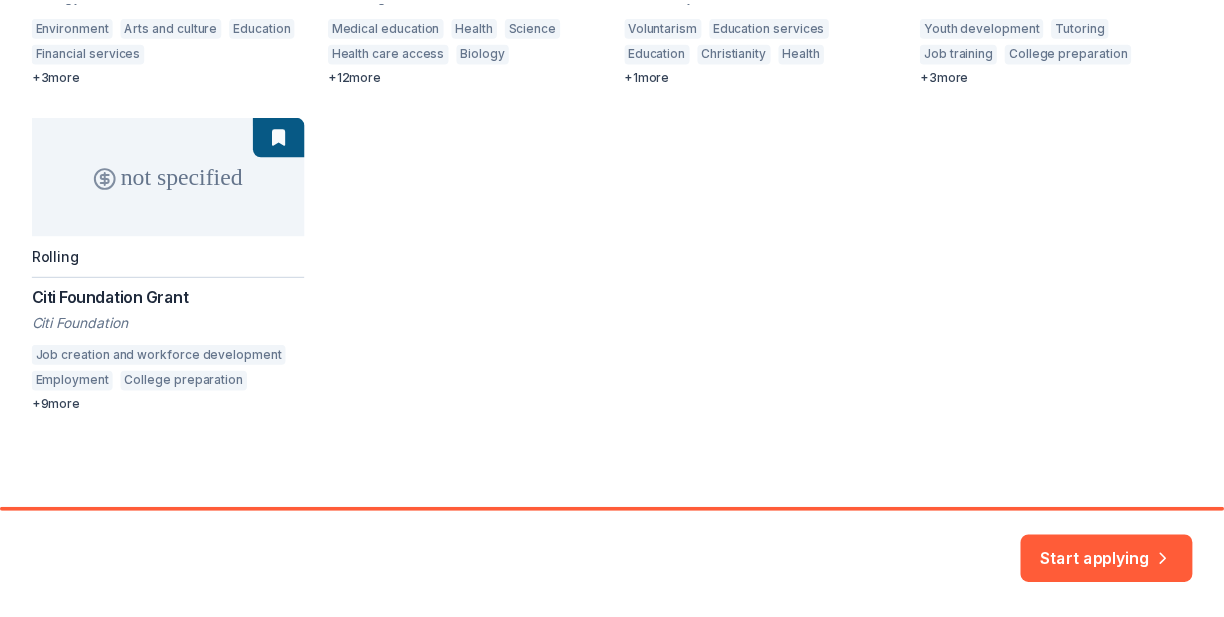 scroll, scrollTop: 830, scrollLeft: 0, axis: vertical 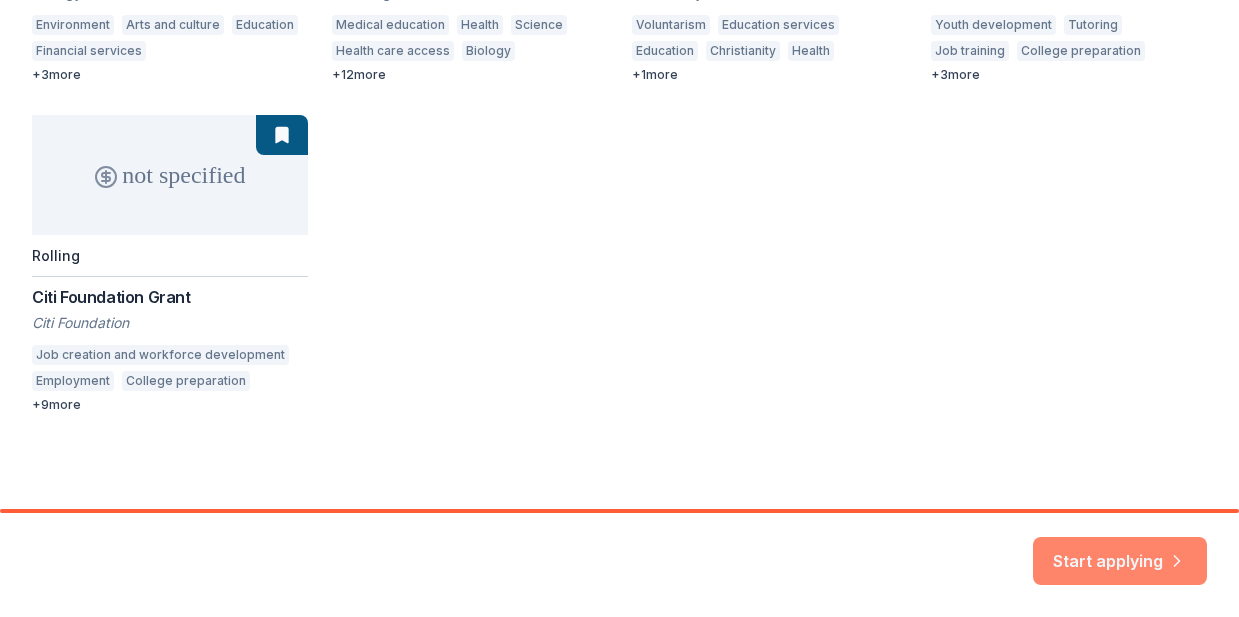 click on "Start applying" at bounding box center [1120, 549] 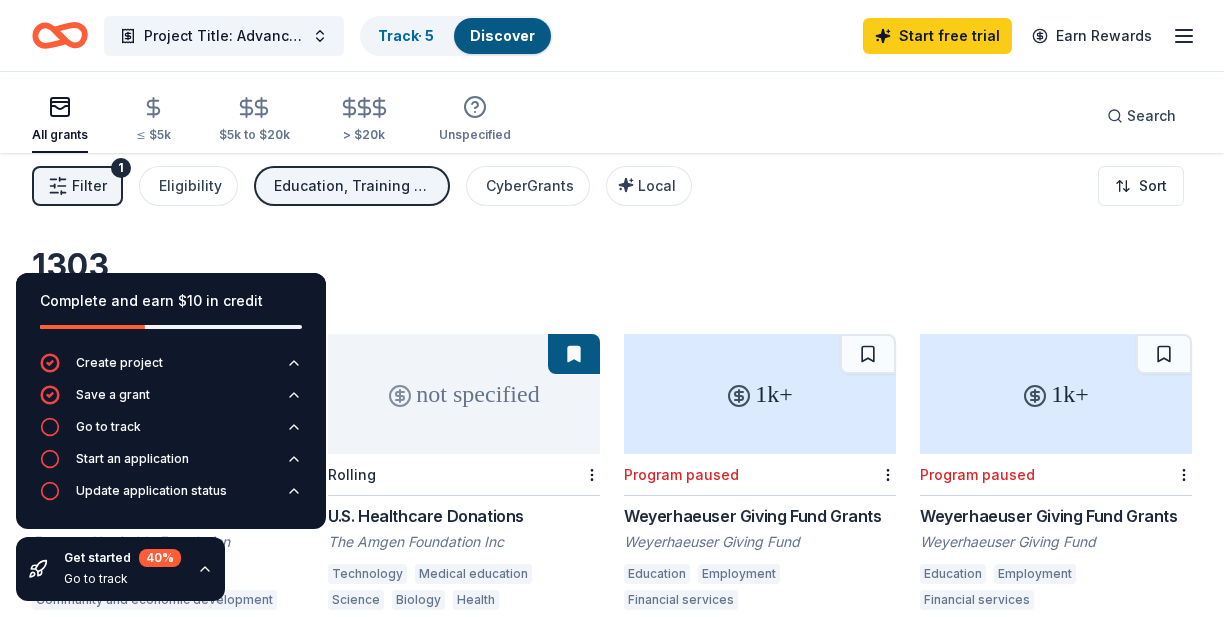 click on "Filter 1 Eligibility Education, Training and capacity building, Scholarship, Projects & programming, Conference CyberGrants Local Sort" at bounding box center [612, 186] 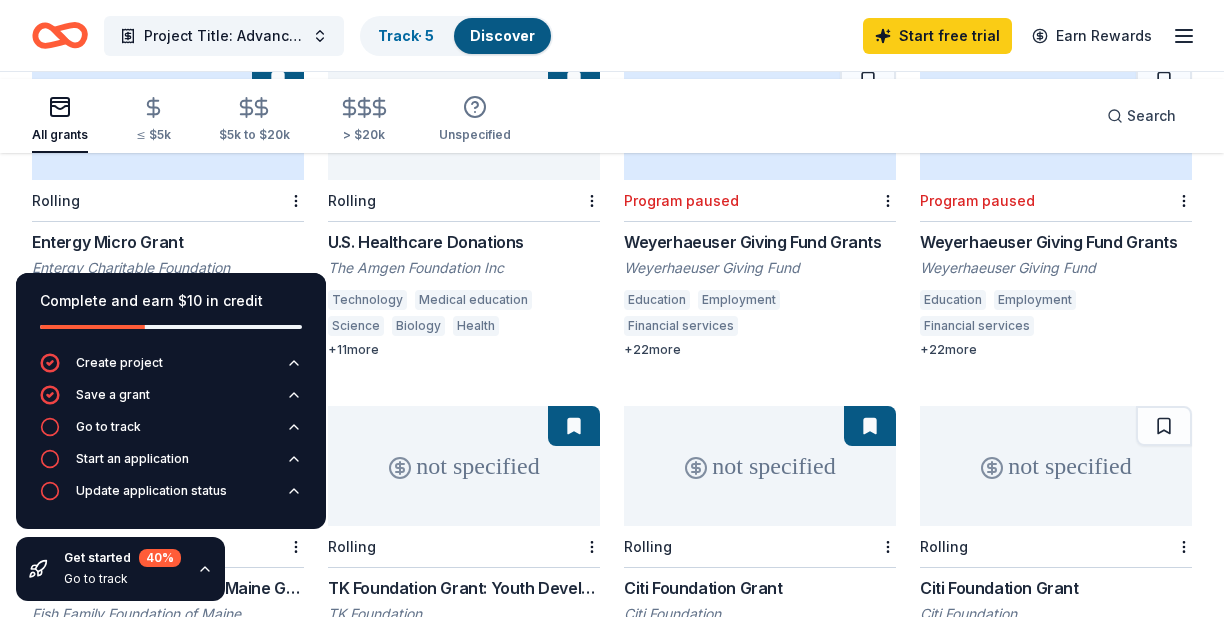 scroll, scrollTop: 278, scrollLeft: 0, axis: vertical 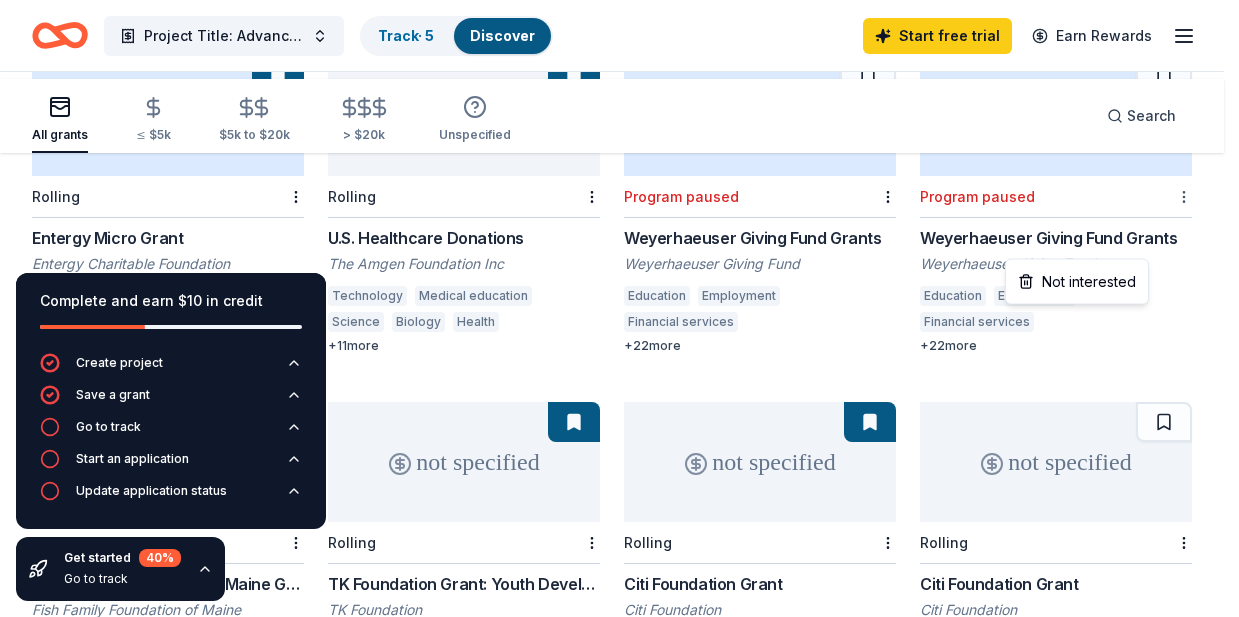 click on "Project Title: Advancing Student Success through Multimedia Education Track  · 5 Discover Start free  trial Earn Rewards All grants ≤ $5k $5k to $20k > $20k Unspecified Search Complete and earn $10 in credit Create project Save a grant Go to track Start an application Update application status Get started 40 % Go to track 1303 results  in  Kosciusko, MS up to 1k Rolling Entergy Micro Grant Entergy Charitable Foundation Education Financial services Community and economic development Adult literacy Environment Arts and culture Family services +  4  more not specified Rolling U.S. Healthcare Donations The Amgen Foundation Inc Technology Medical education Science Biology Health Health care access Medical specialties Musculoskeletal diseases Heart and circulatory system diseases Epidemiology Cancers Hematology Endocrine, nutritional and metabolic diseases Neurology Kidney diseases Pharmacology +  11  more 1k+ Program paused Weyerhaeuser Giving Fund Grants Weyerhaeuser Giving Fund Education Employment Health +" at bounding box center (619, 30) 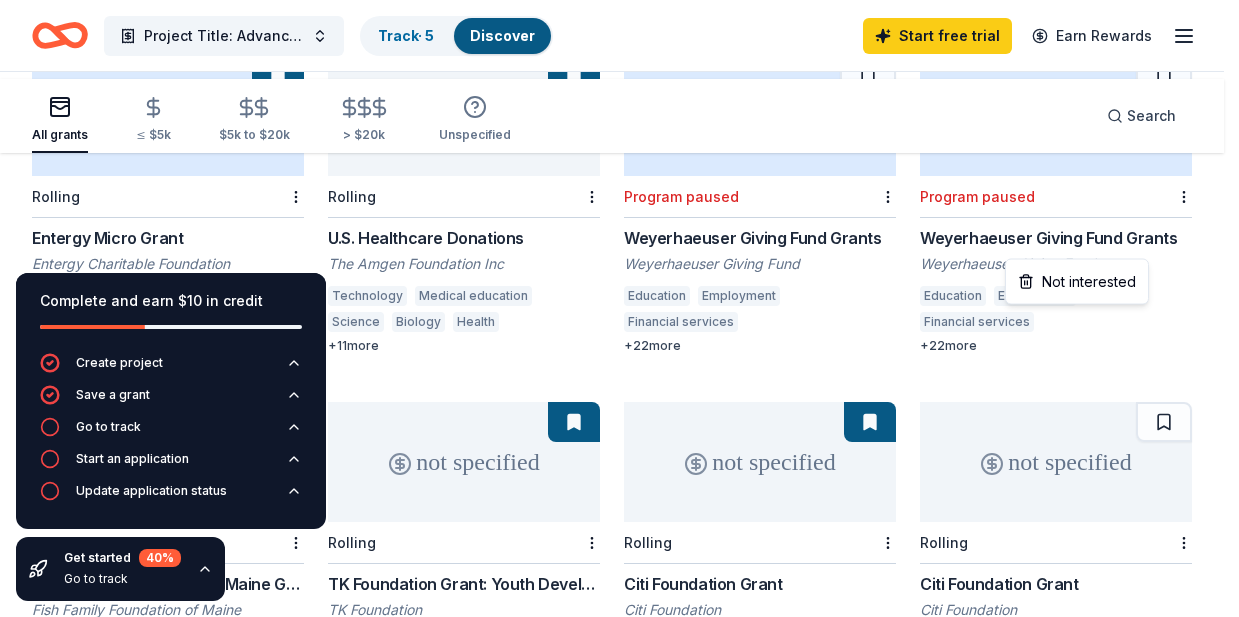 click on "Project Title: Advancing Student Success through Multimedia Education Track  · 5 Discover Start free  trial Earn Rewards All grants ≤ $5k $5k to $20k > $20k Unspecified Search Complete and earn $10 in credit Create project Save a grant Go to track Start an application Update application status Get started 40 % Go to track 1303 results  in  Kosciusko, MS up to 1k Rolling Entergy Micro Grant Entergy Charitable Foundation Education Financial services Community and economic development Adult literacy Environment Arts and culture Family services +  4  more not specified Rolling U.S. Healthcare Donations The Amgen Foundation Inc Technology Medical education Science Biology Health Health care access Medical specialties Musculoskeletal diseases Heart and circulatory system diseases Epidemiology Cancers Hematology Endocrine, nutritional and metabolic diseases Neurology Kidney diseases Pharmacology +  11  more 1k+ Program paused Weyerhaeuser Giving Fund Grants Weyerhaeuser Giving Fund Education Employment Health +" at bounding box center [619, 30] 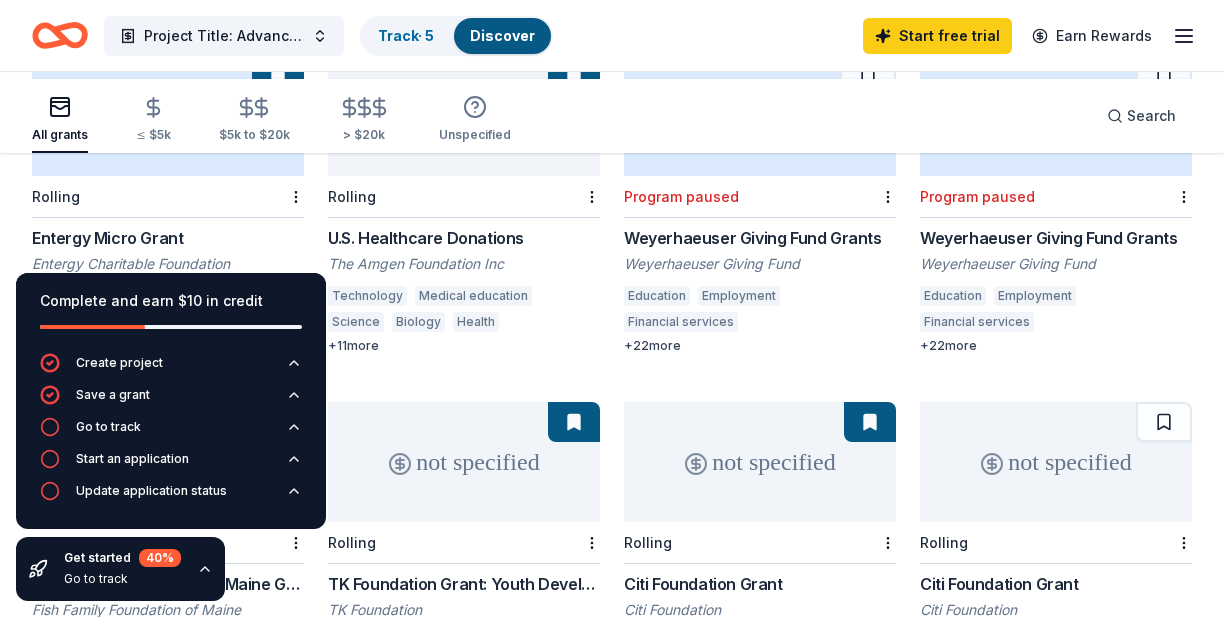 click on "Program paused" at bounding box center (977, 196) 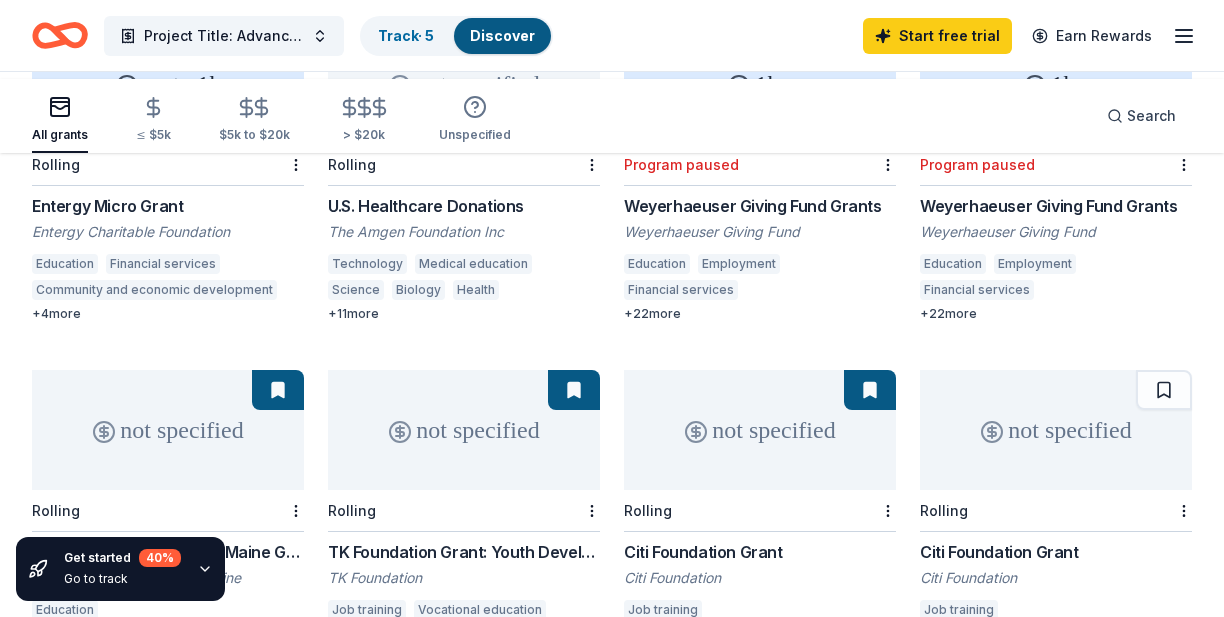 scroll, scrollTop: 314, scrollLeft: 0, axis: vertical 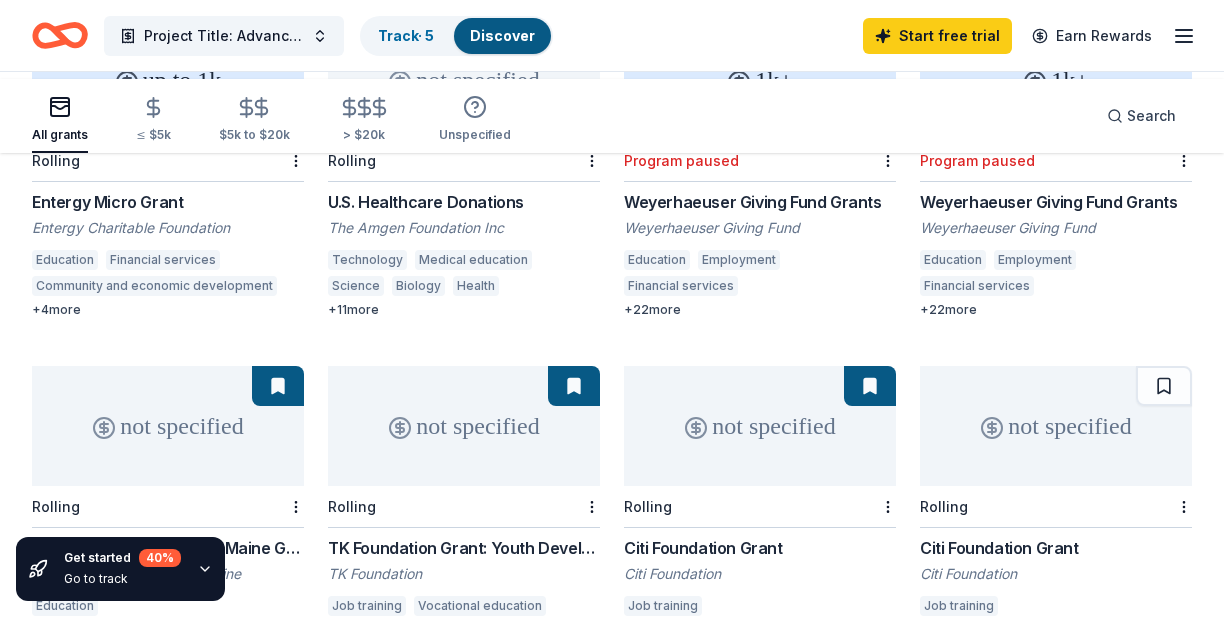 click on "+  4  more" at bounding box center [168, 310] 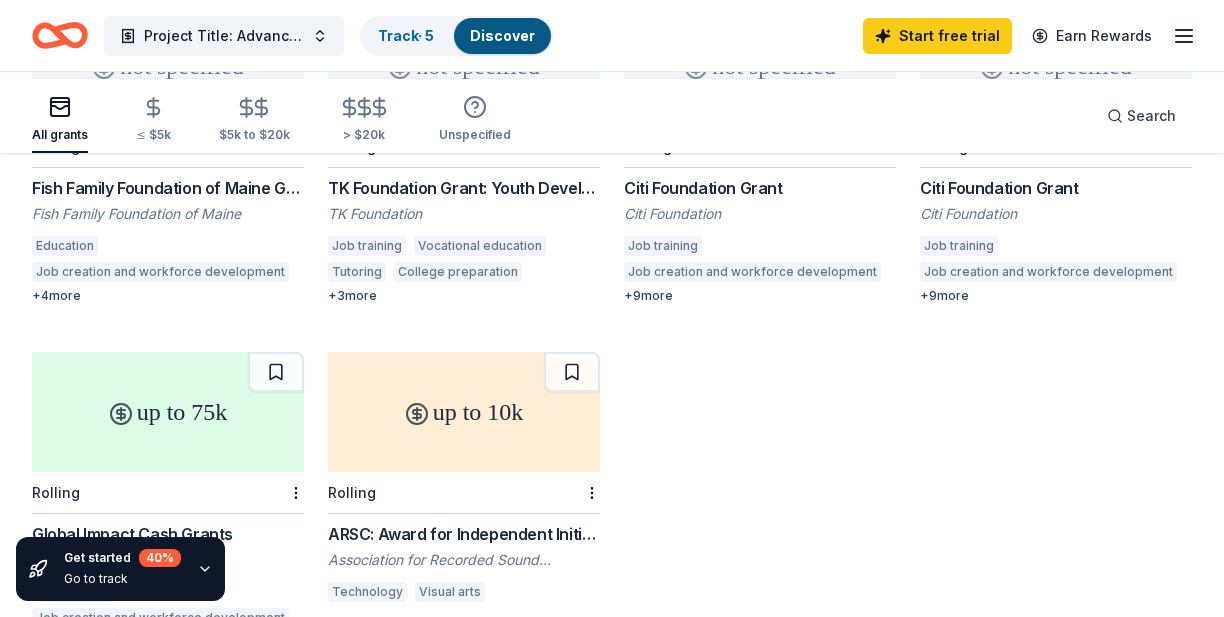 scroll, scrollTop: 719, scrollLeft: 0, axis: vertical 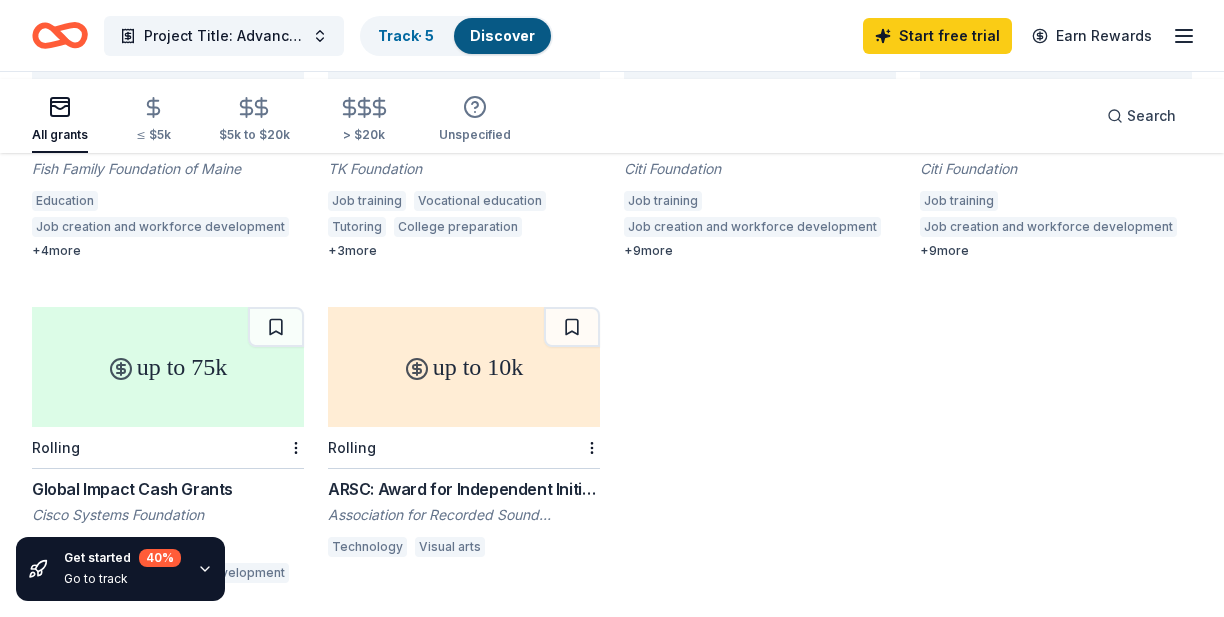 click on "+  4  more" at bounding box center (168, 251) 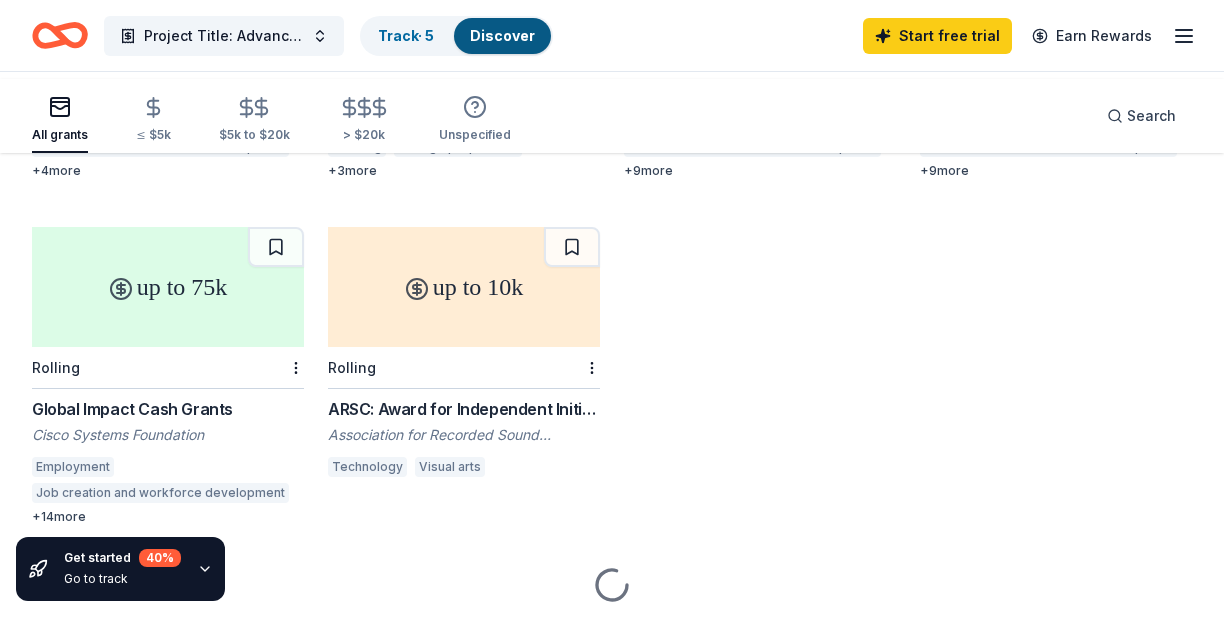 scroll, scrollTop: 1023, scrollLeft: 0, axis: vertical 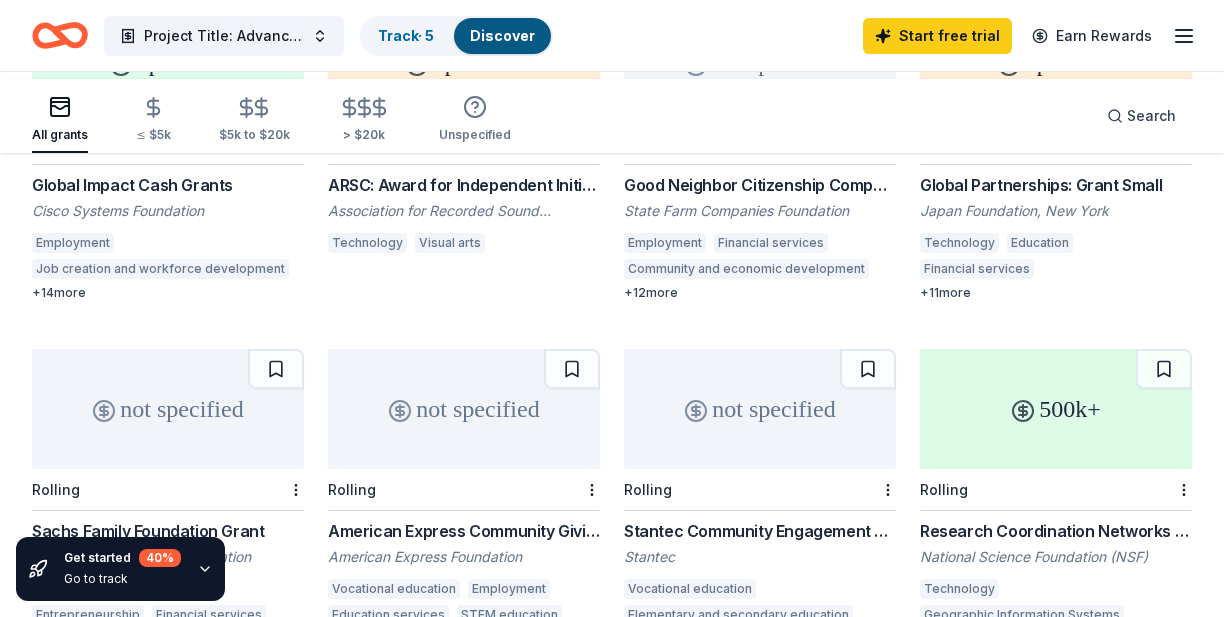 click at bounding box center (572, 23) 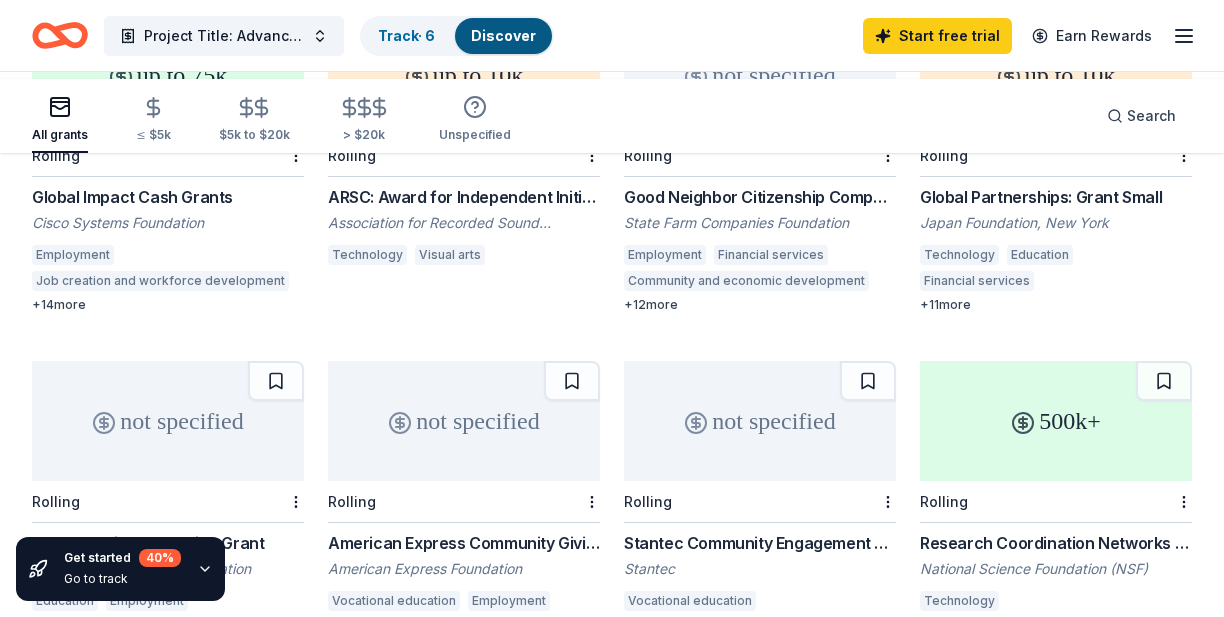 scroll, scrollTop: 993, scrollLeft: 0, axis: vertical 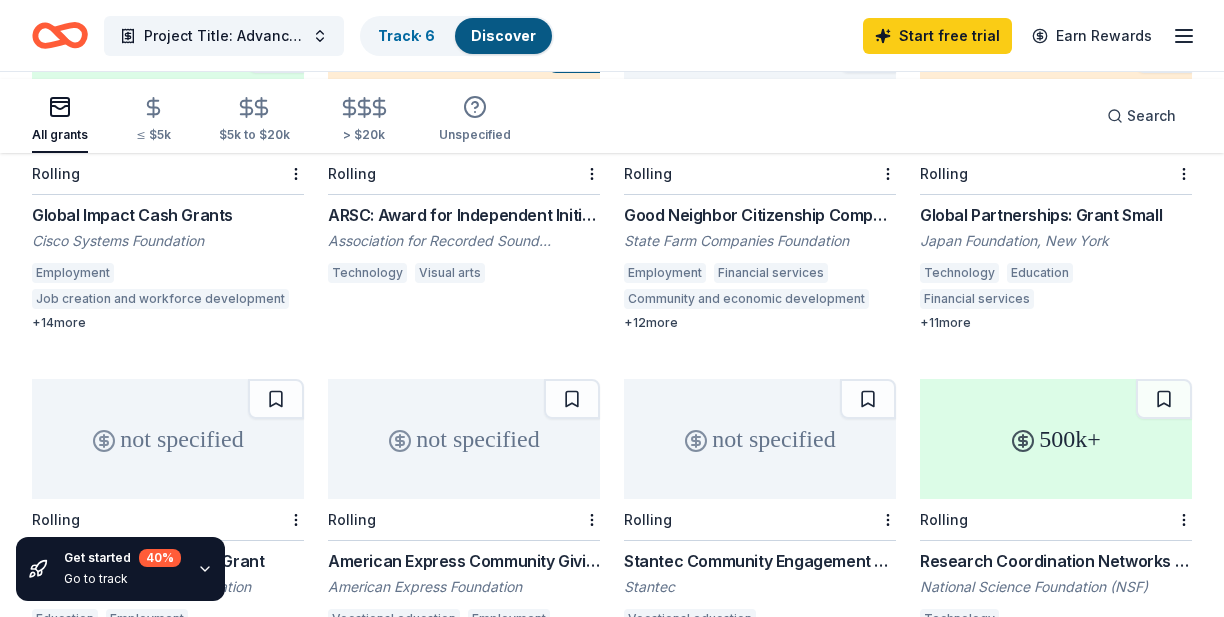 click at bounding box center [276, 53] 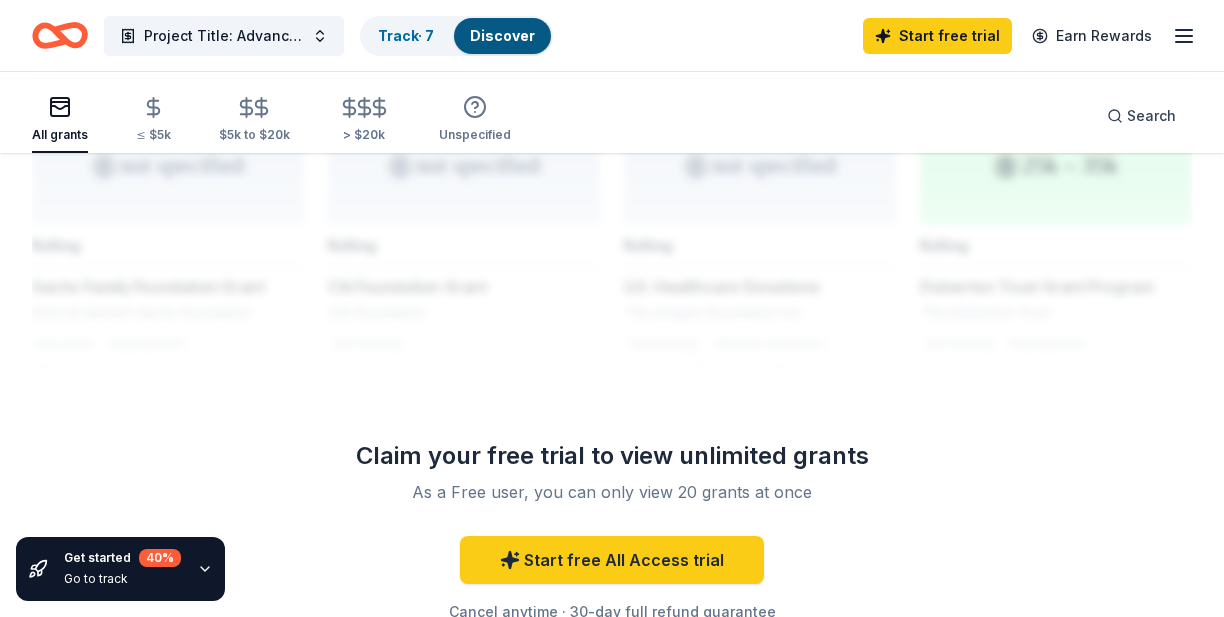 scroll, scrollTop: 2032, scrollLeft: 0, axis: vertical 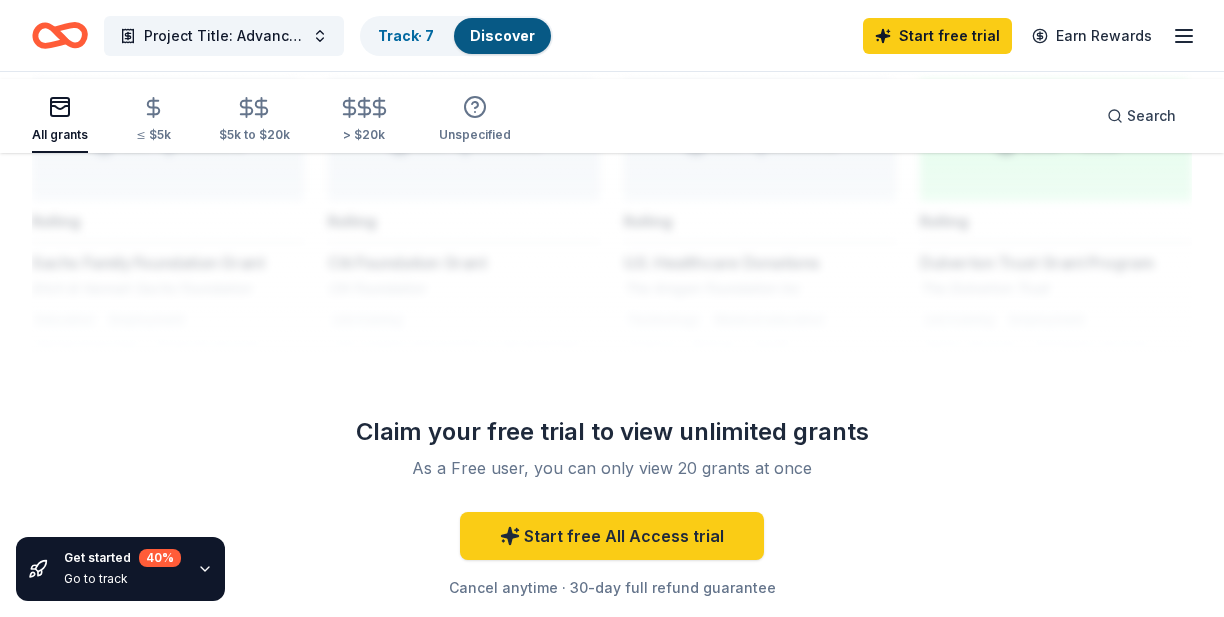 click on "+  6  more" at bounding box center [1056, -24] 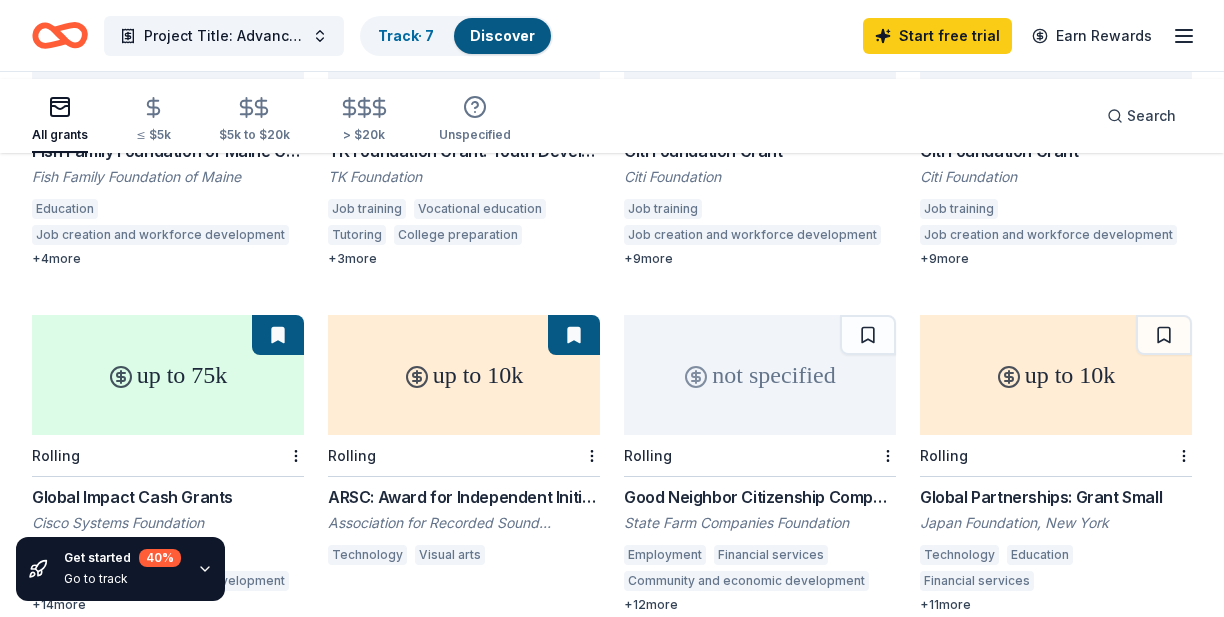 scroll, scrollTop: 1073, scrollLeft: 0, axis: vertical 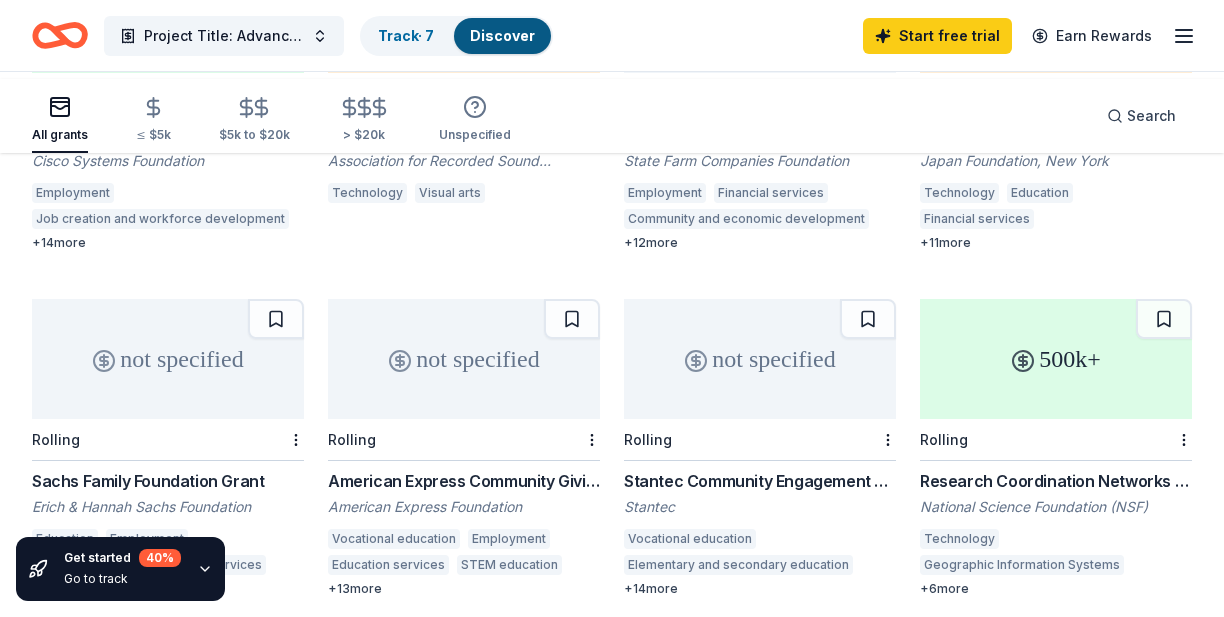 click on "Global Partnerships: Grant Small" at bounding box center (1056, 135) 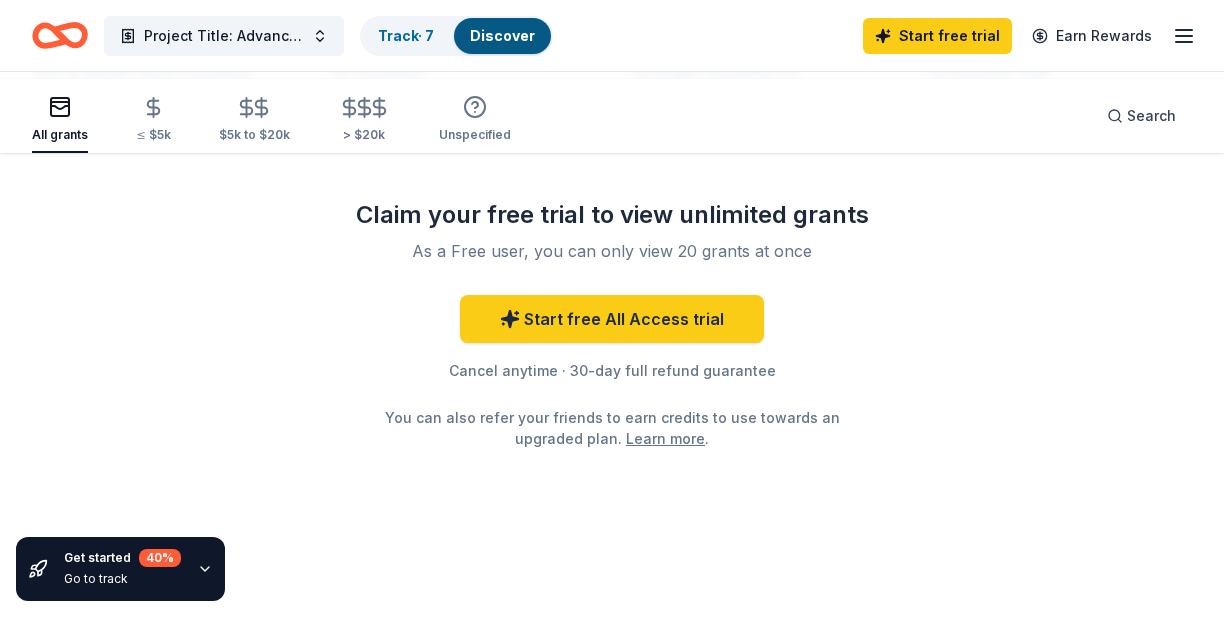 scroll, scrollTop: 2695, scrollLeft: 0, axis: vertical 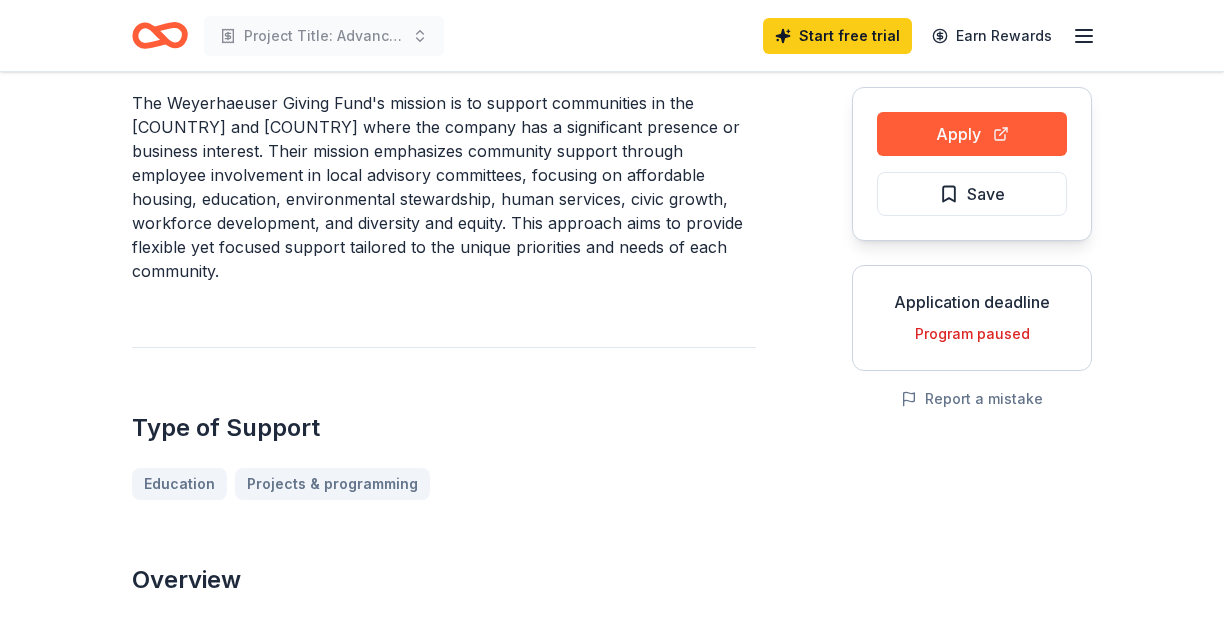 click on "Program paused" at bounding box center (972, 334) 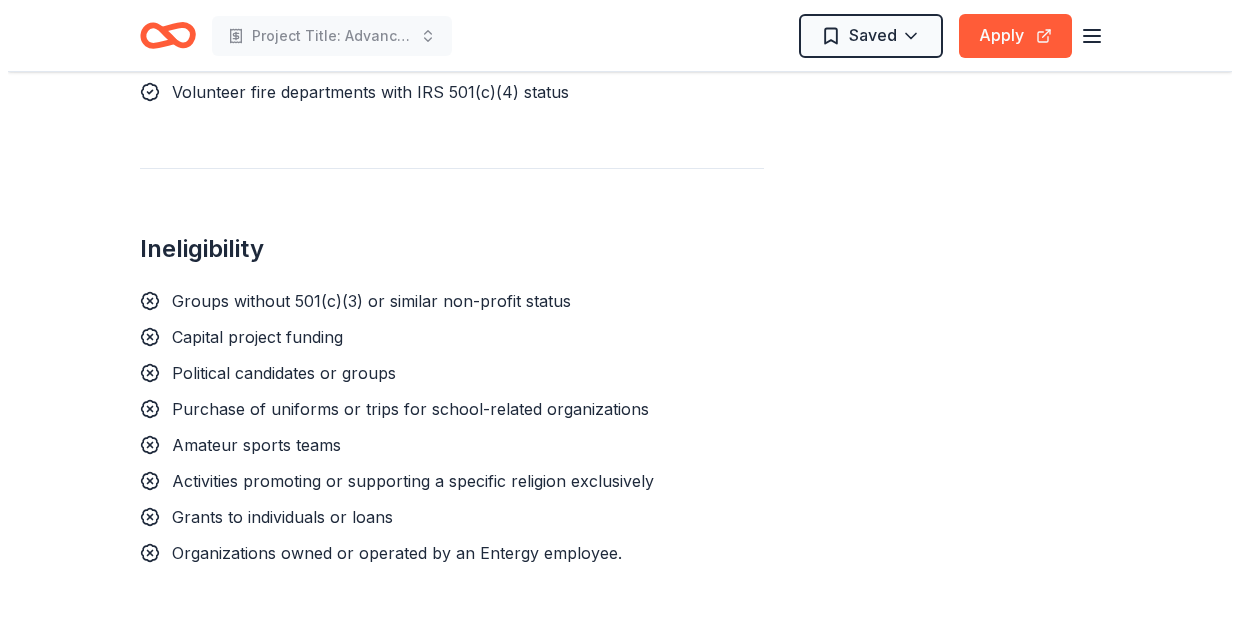 scroll, scrollTop: 1534, scrollLeft: 0, axis: vertical 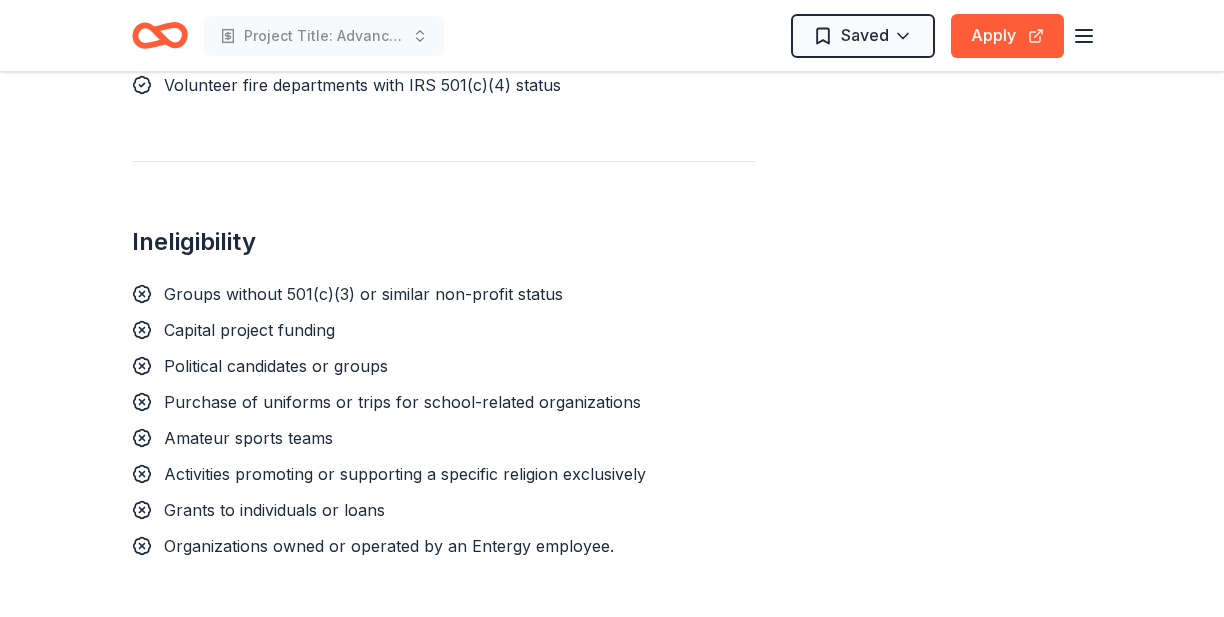click on "See more" at bounding box center [533, -247] 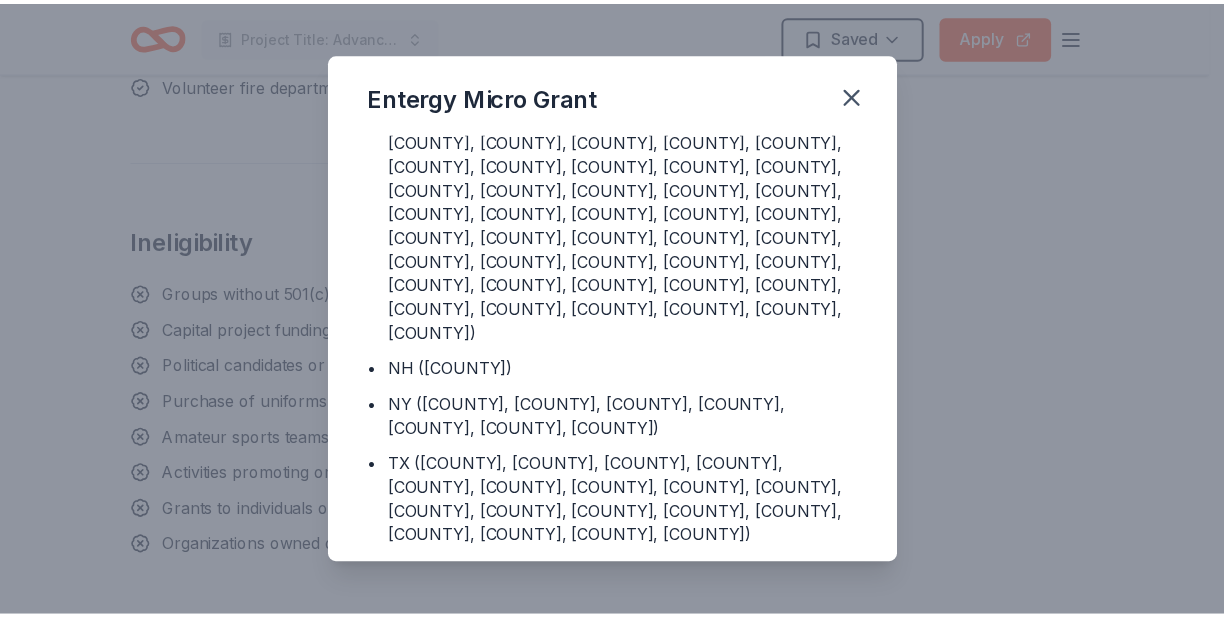 scroll, scrollTop: 926, scrollLeft: 0, axis: vertical 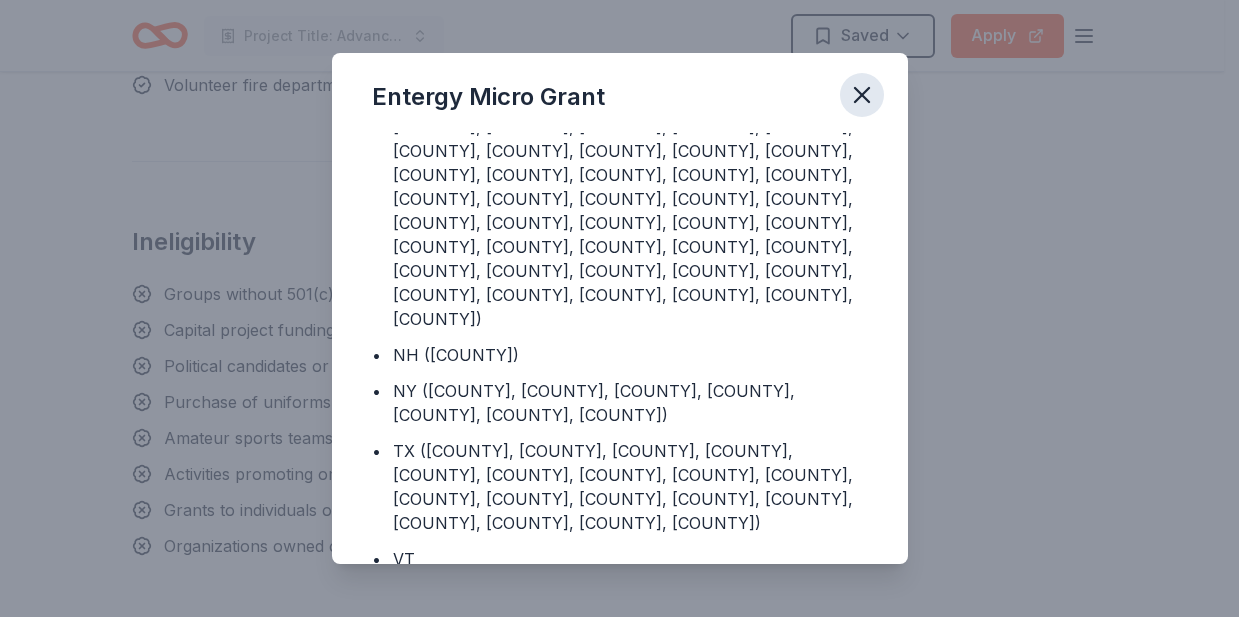 click 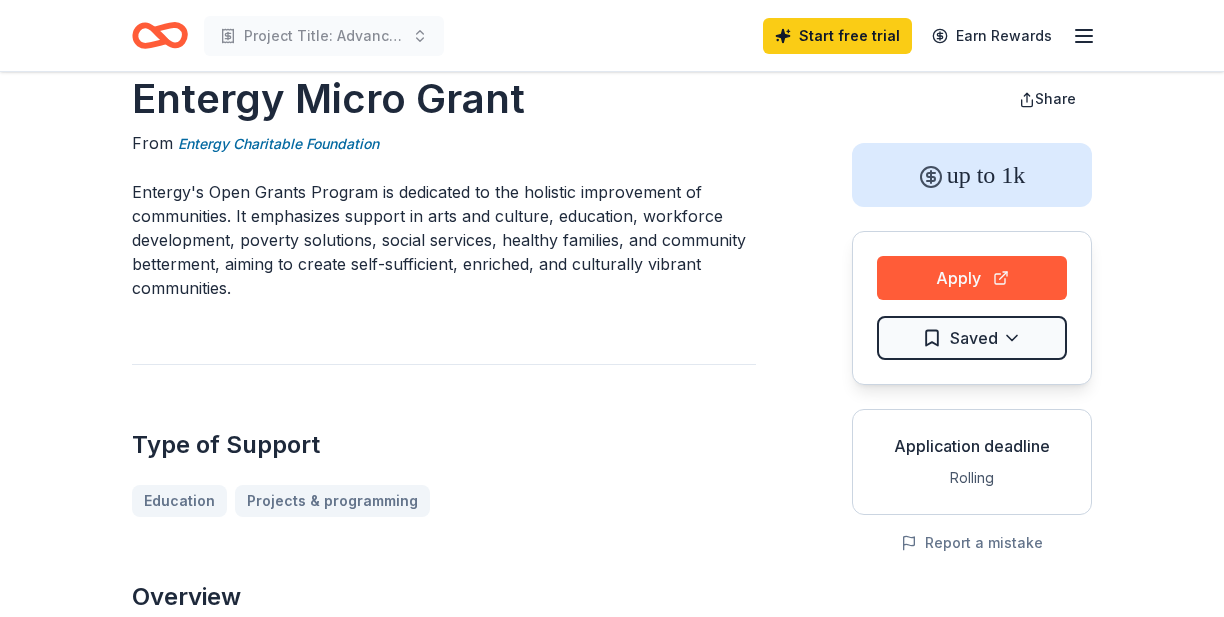 scroll, scrollTop: 130, scrollLeft: 0, axis: vertical 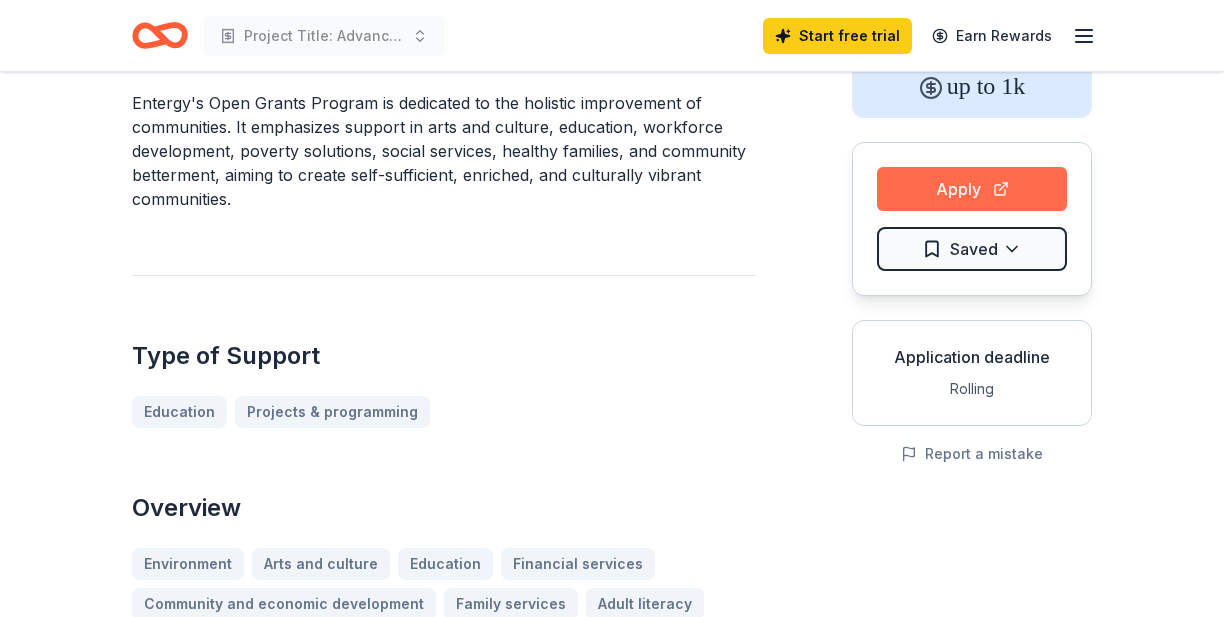 click on "Apply" at bounding box center [972, 189] 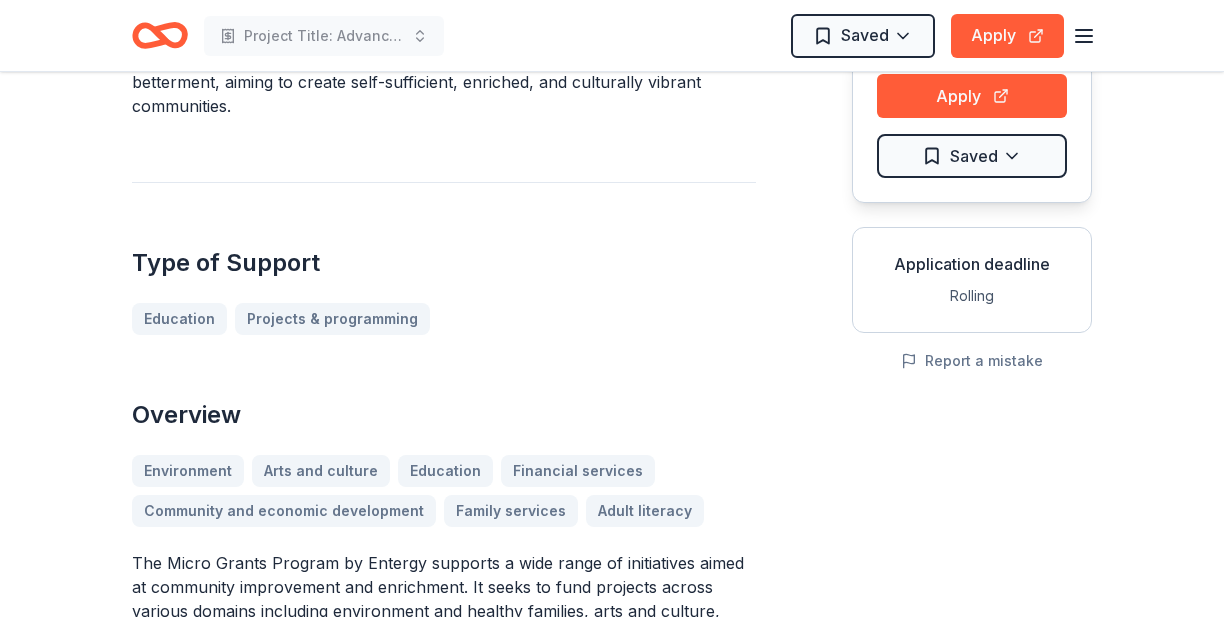 scroll, scrollTop: 0, scrollLeft: 0, axis: both 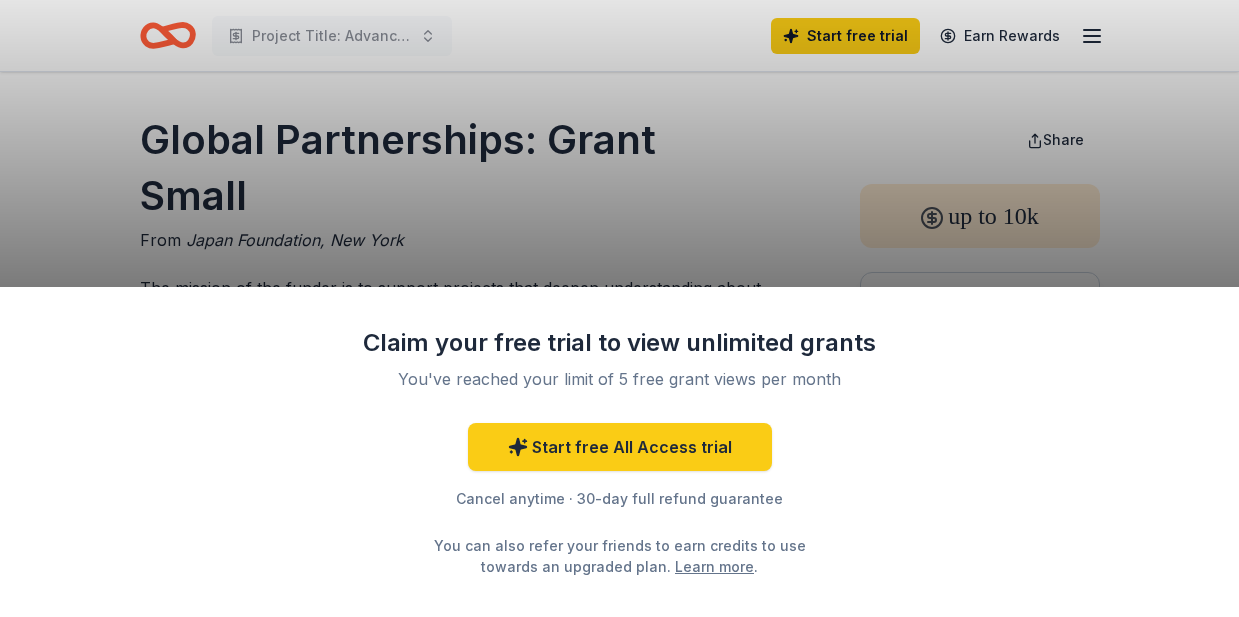 click on "Claim your free trial to view unlimited grants You've reached your limit of 5 free grant views per month Start free All Access trial Cancel anytime · 30-day full refund guarantee You can also refer your friends to earn credits to use towards an upgraded plan.   Learn more ." at bounding box center (619, 308) 